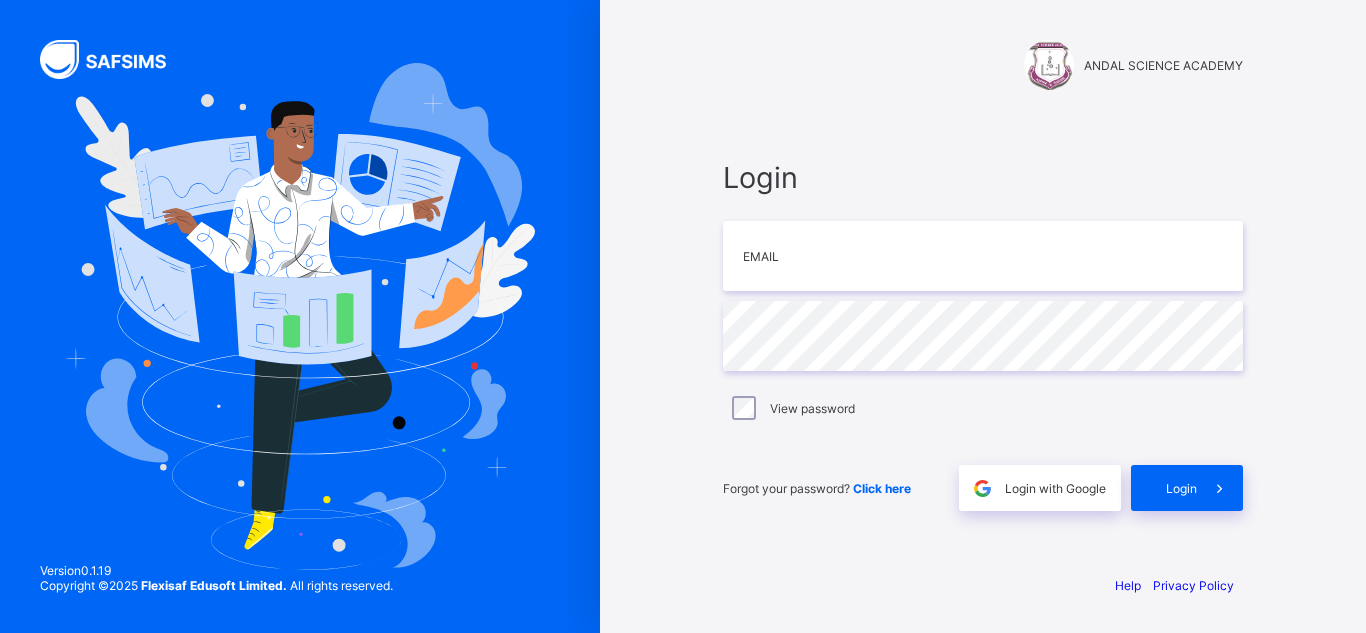 scroll, scrollTop: 0, scrollLeft: 0, axis: both 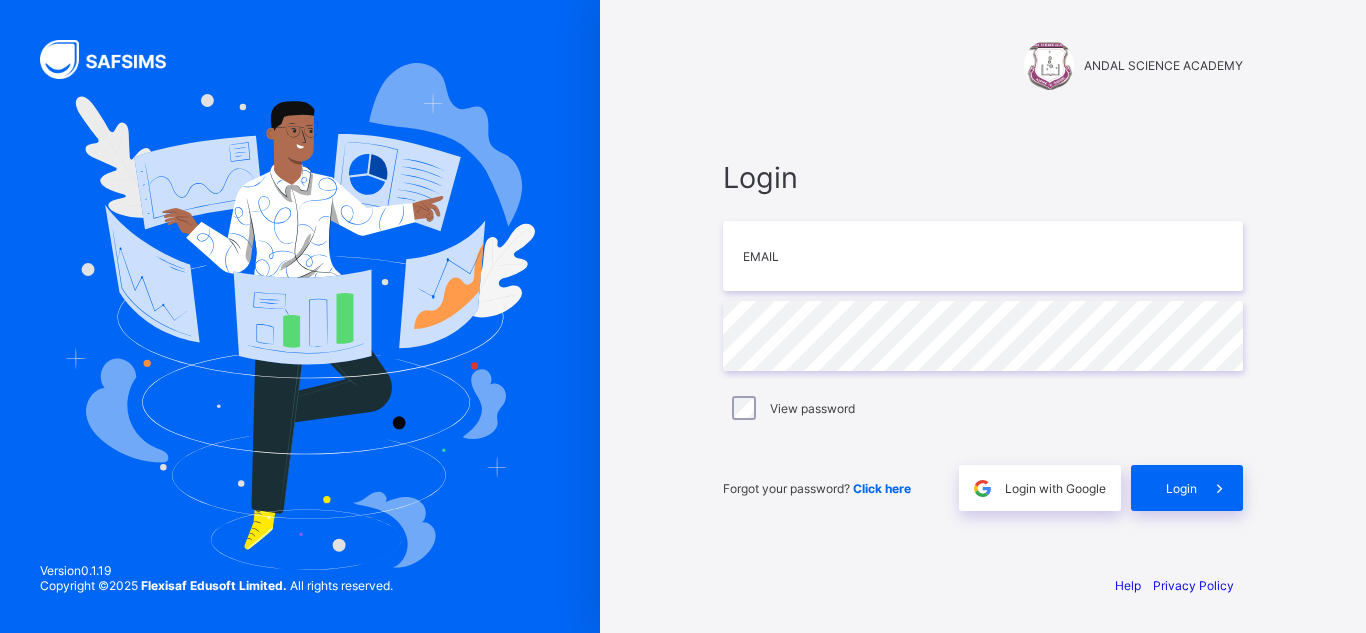 type on "**********" 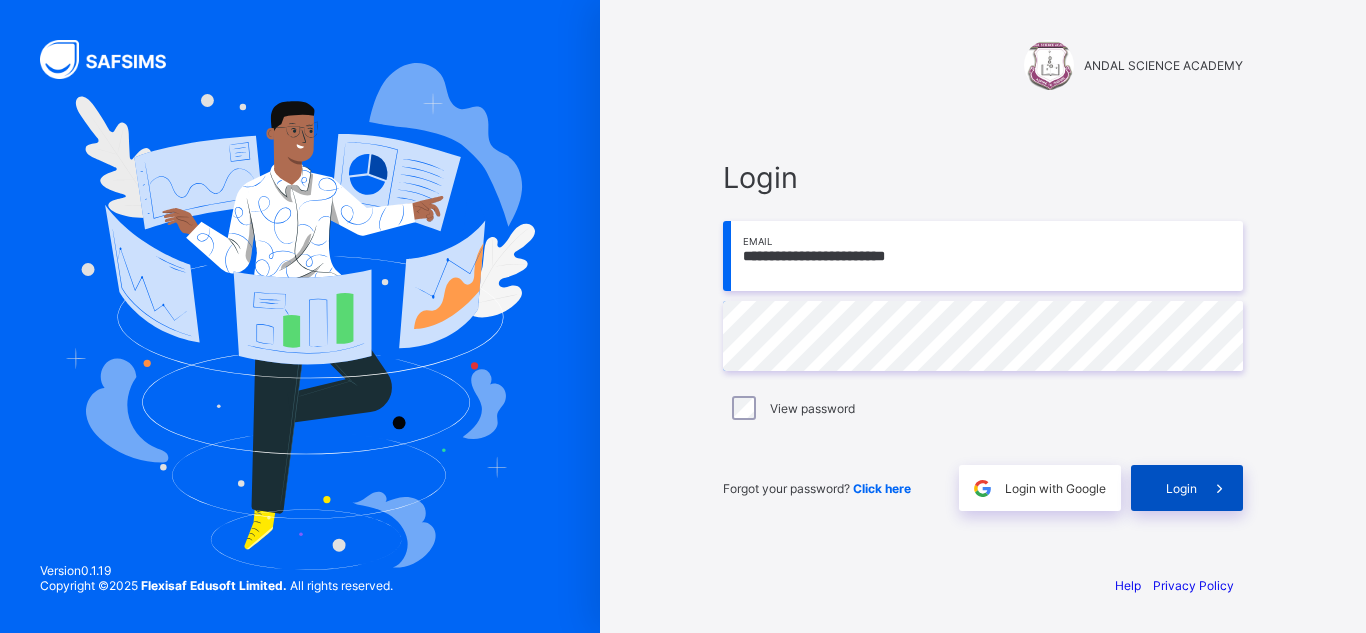 click at bounding box center (1219, 488) 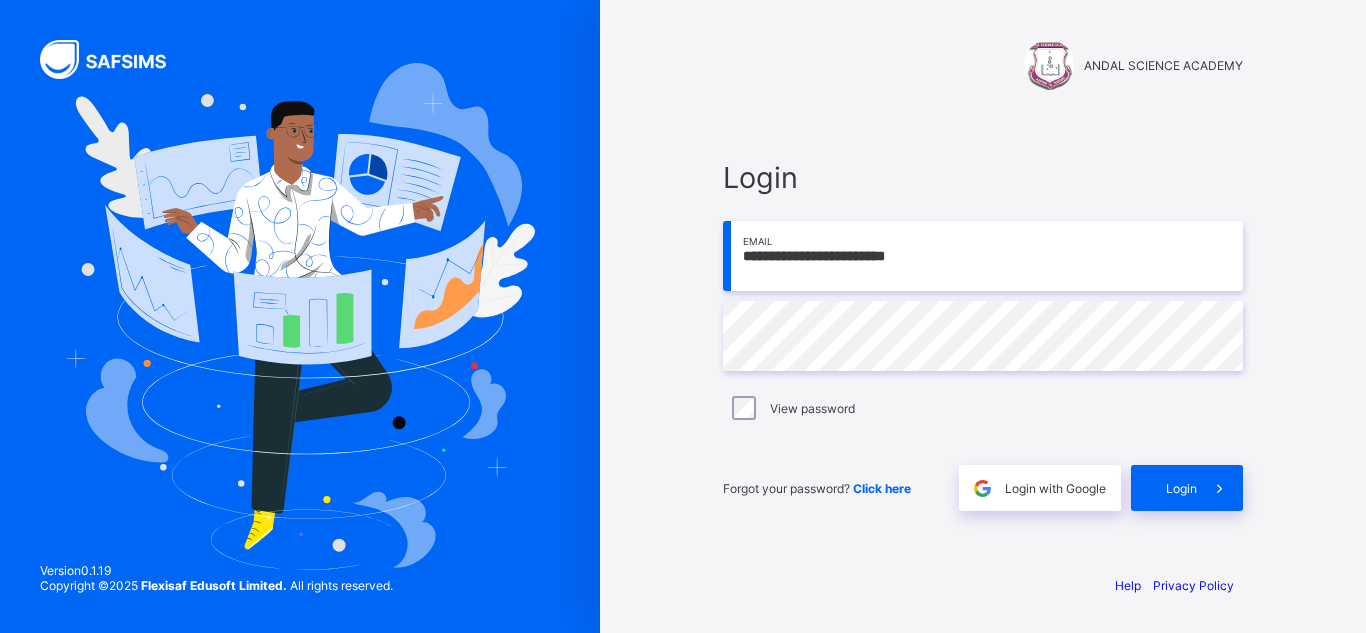 scroll, scrollTop: 0, scrollLeft: 0, axis: both 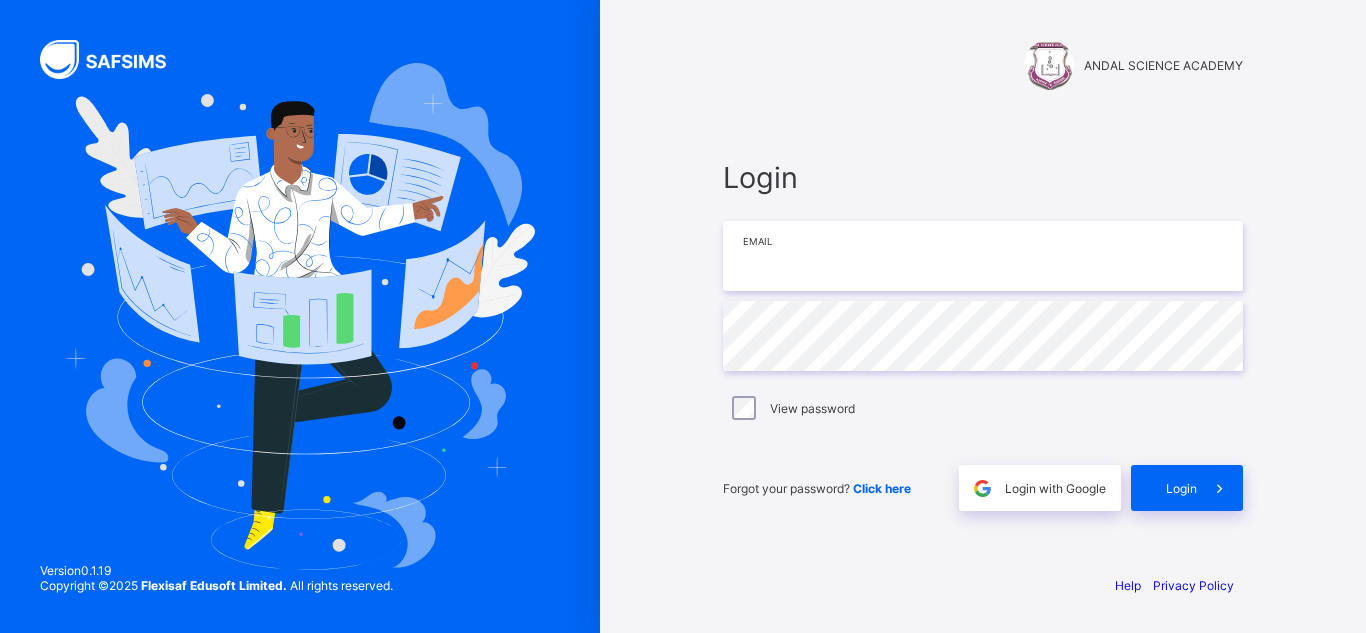 drag, startPoint x: 0, startPoint y: 0, endPoint x: 814, endPoint y: 281, distance: 861.137 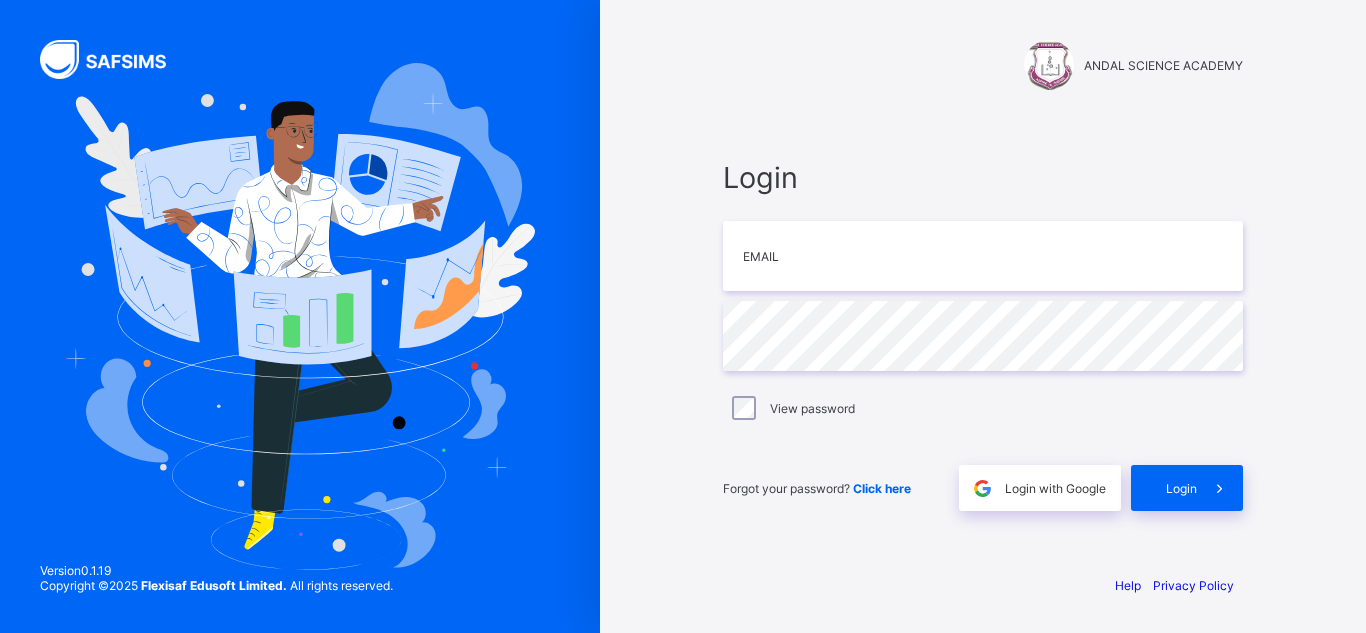 scroll, scrollTop: 0, scrollLeft: 0, axis: both 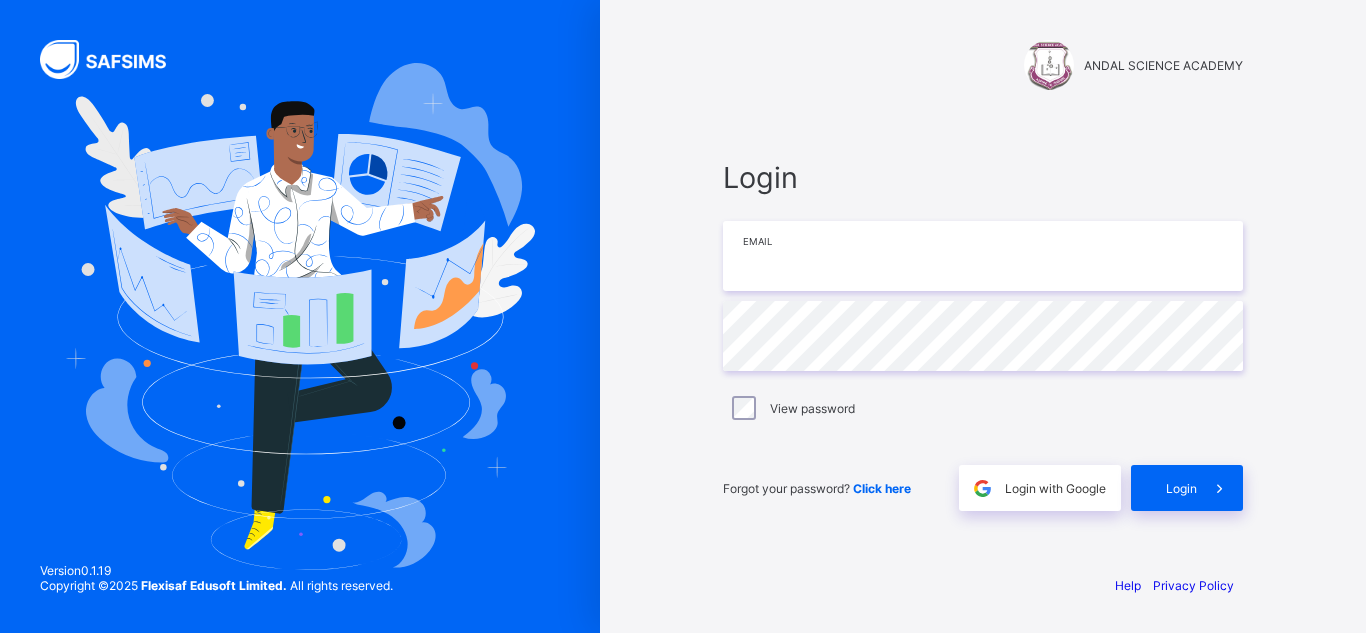 click at bounding box center [983, 256] 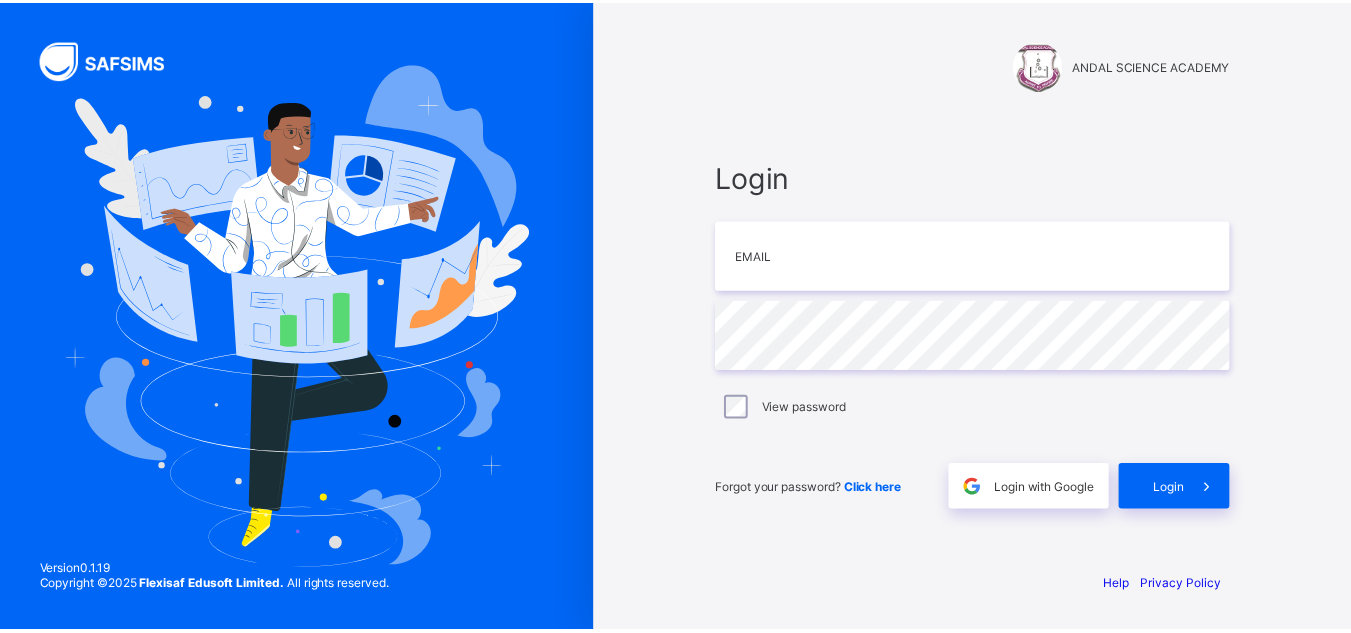 scroll, scrollTop: 0, scrollLeft: 0, axis: both 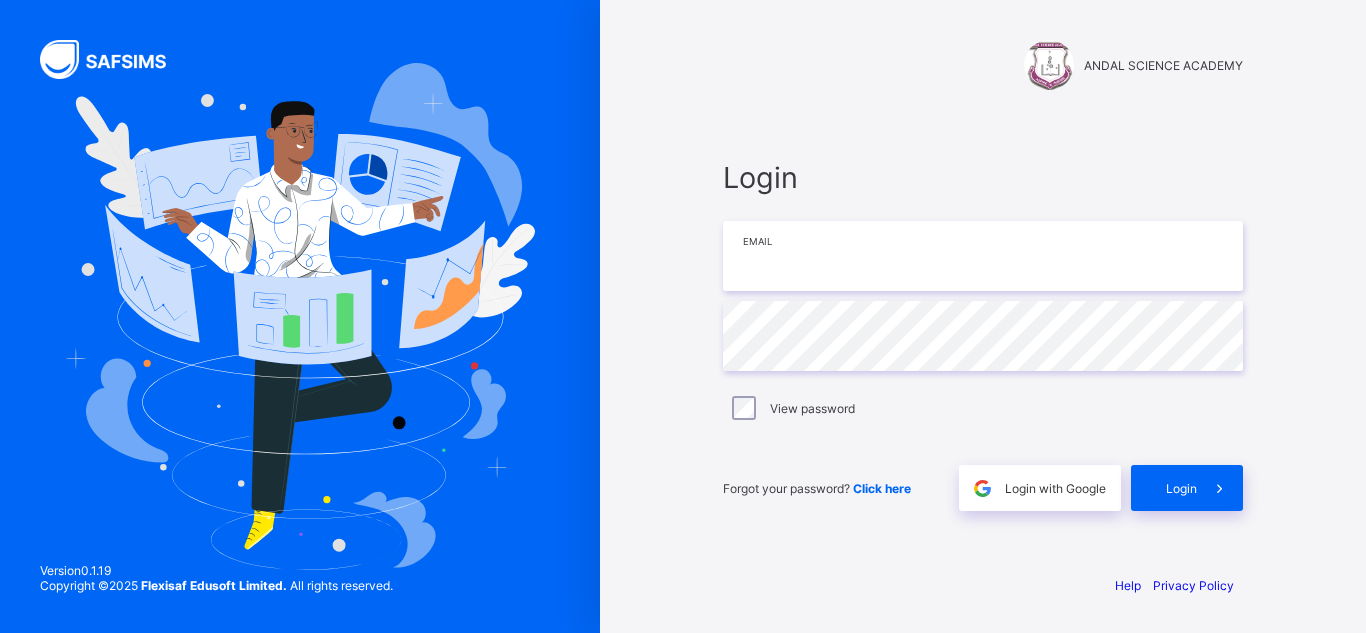 click at bounding box center (983, 256) 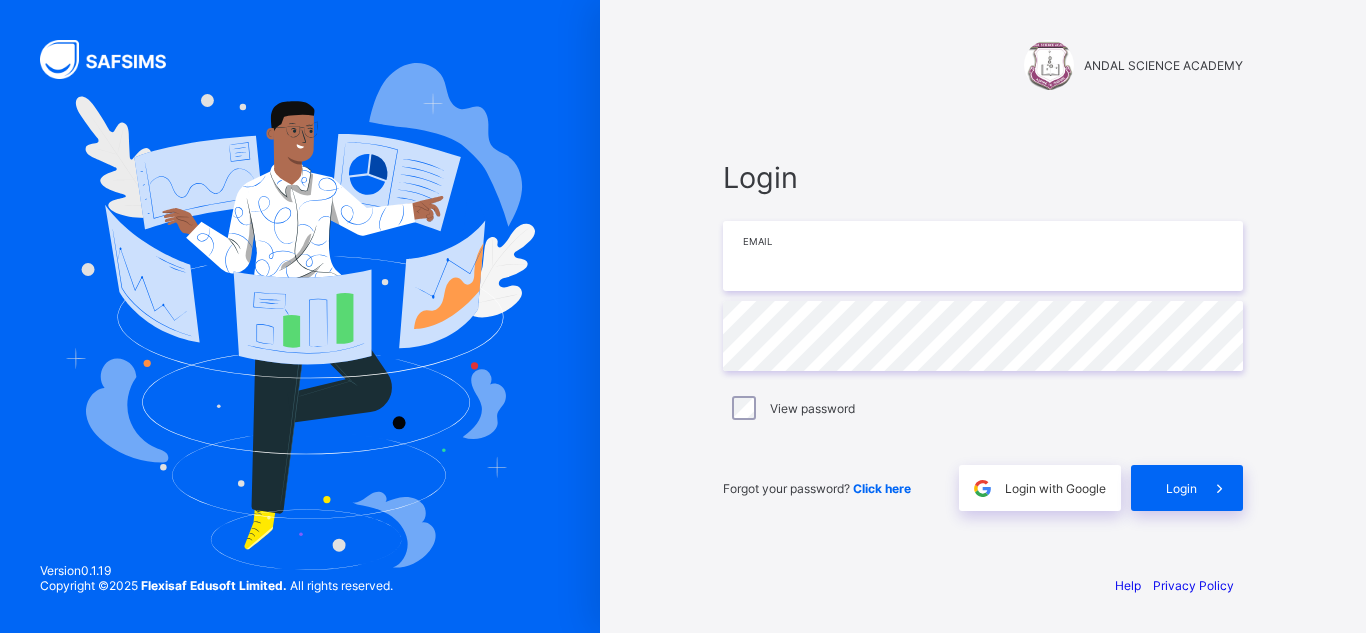 type on "**********" 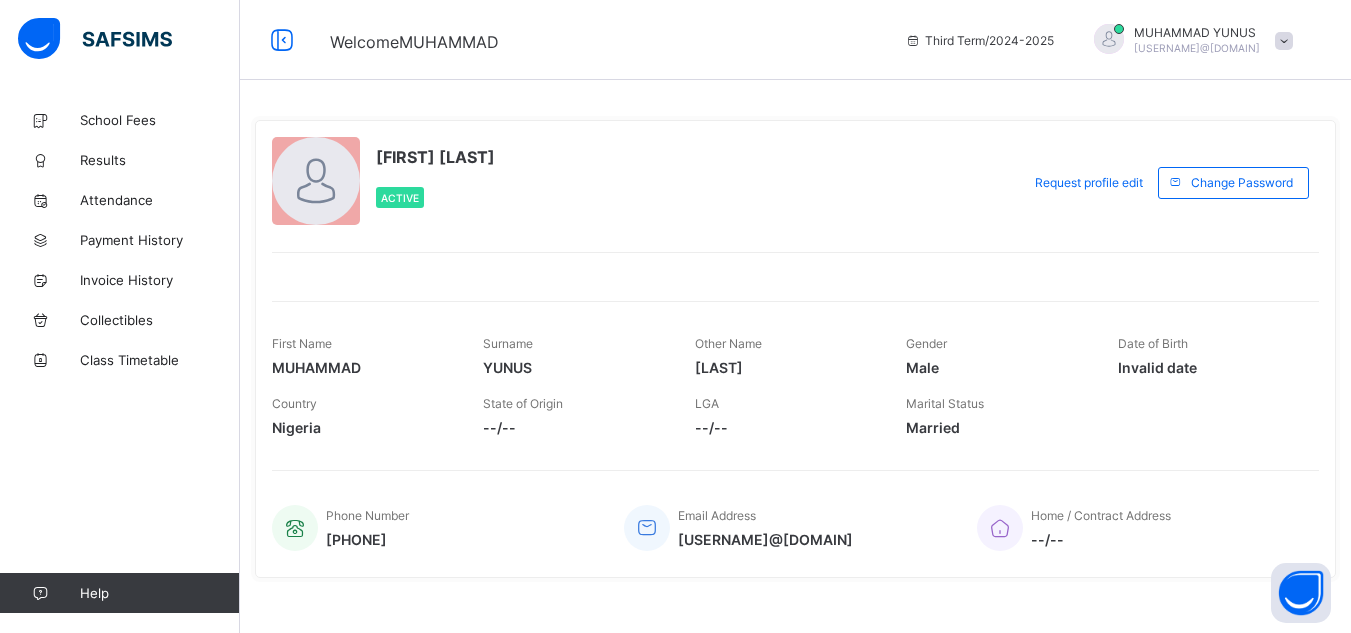 scroll, scrollTop: 25, scrollLeft: 0, axis: vertical 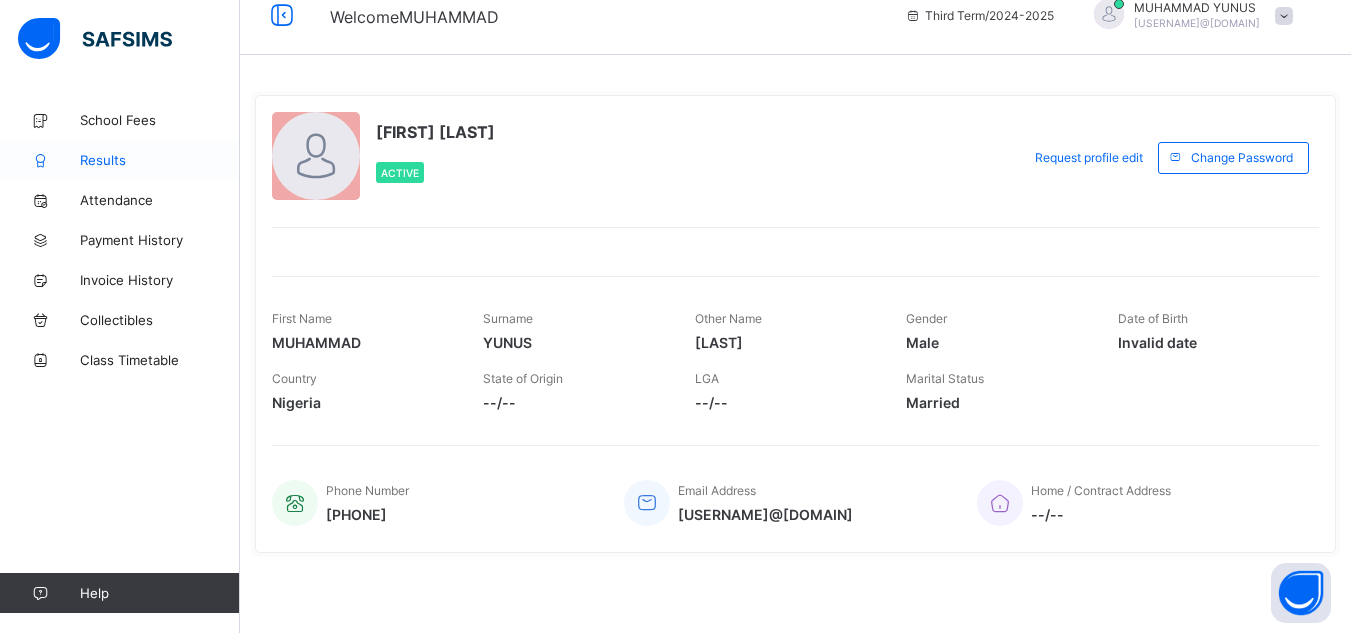click on "Results" at bounding box center (120, 160) 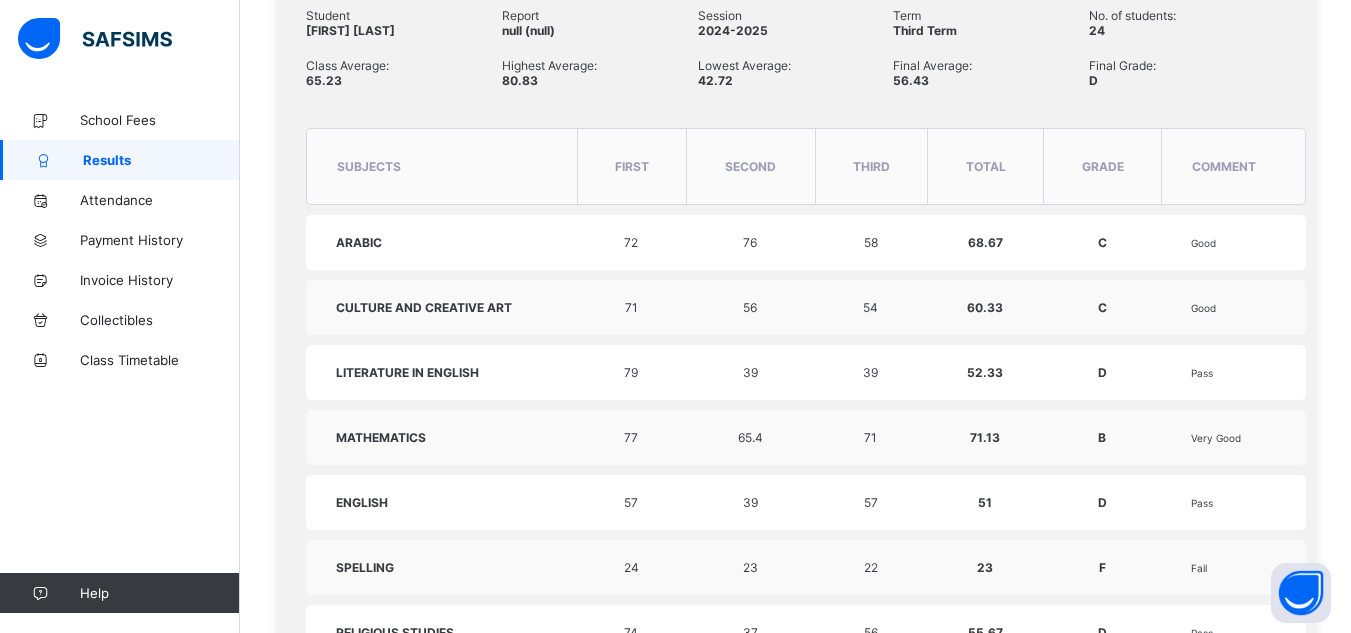 scroll, scrollTop: 707, scrollLeft: 0, axis: vertical 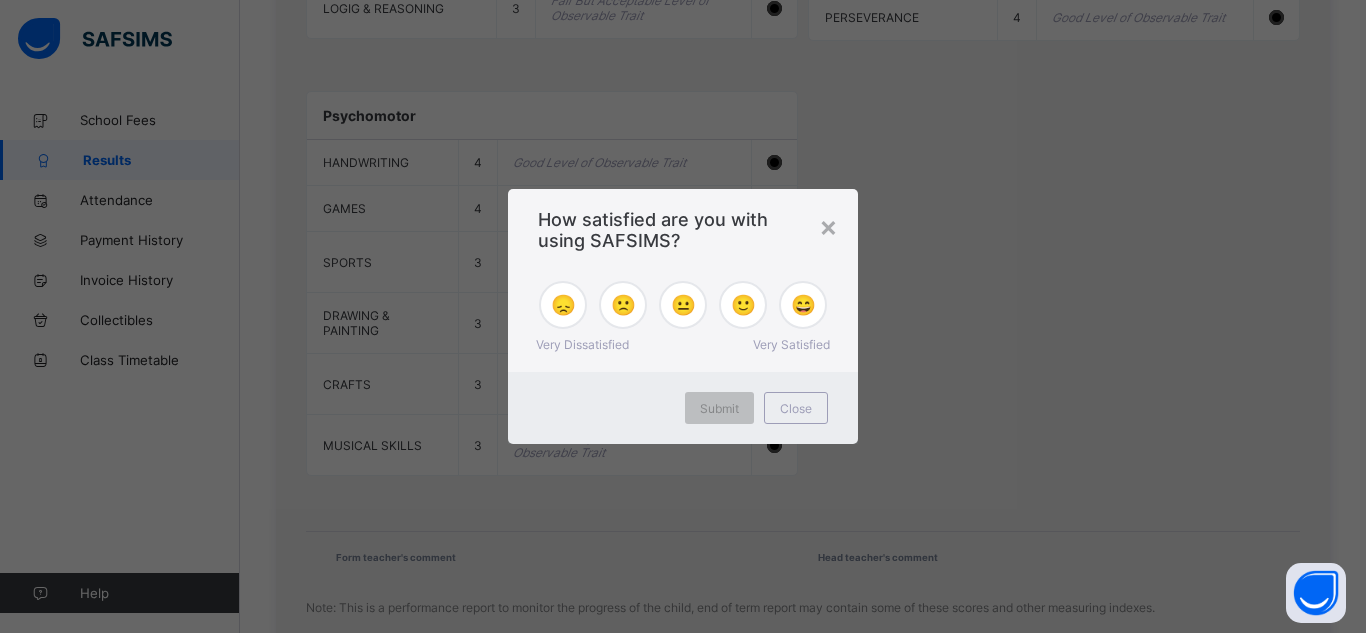 drag, startPoint x: 1354, startPoint y: 215, endPoint x: 1365, endPoint y: 424, distance: 209.28928 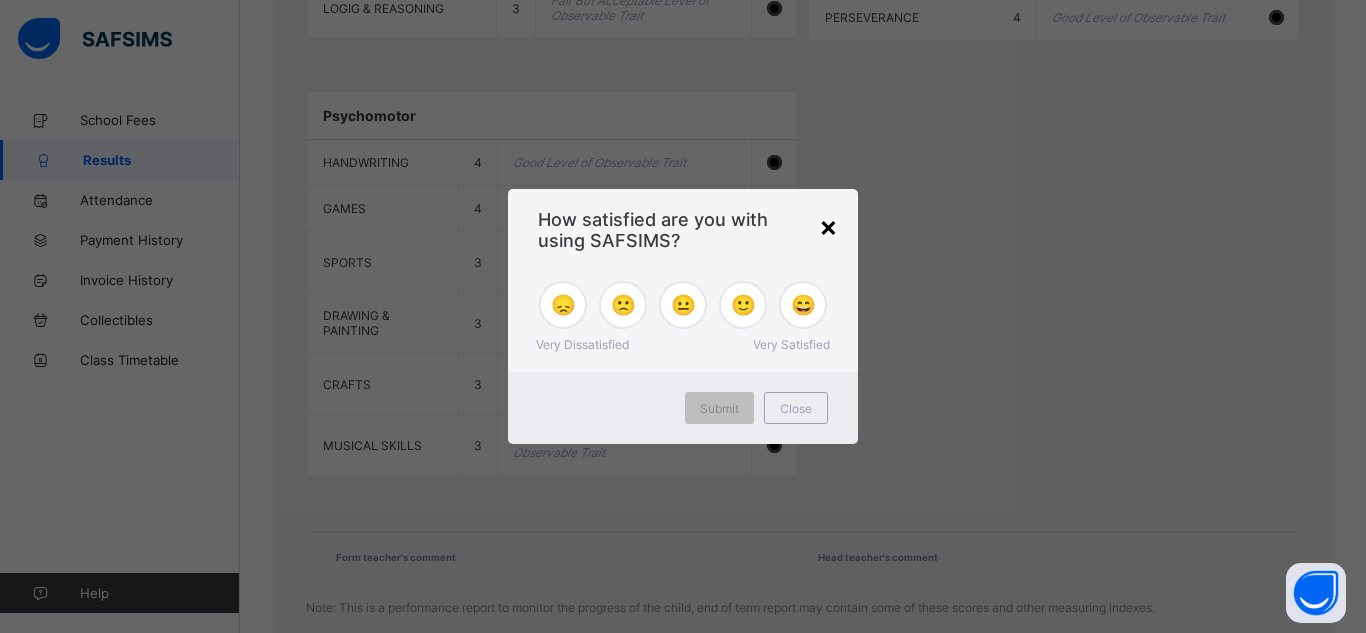 click on "×" at bounding box center [828, 226] 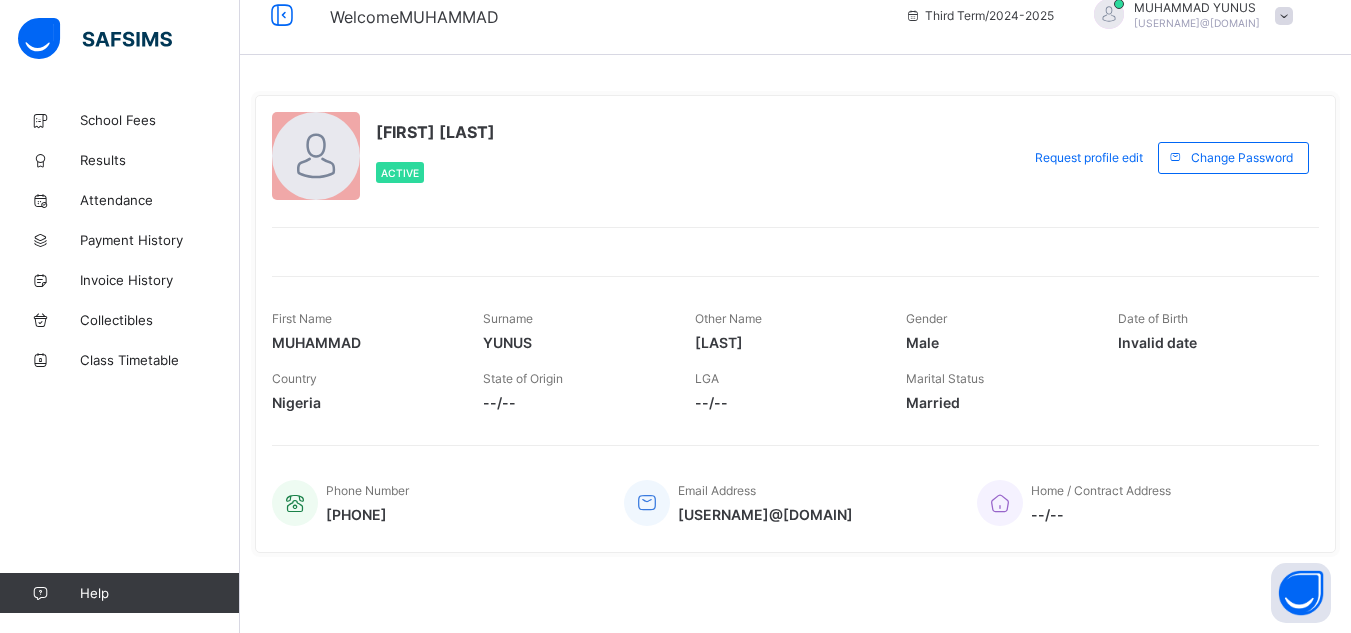 scroll, scrollTop: 25, scrollLeft: 0, axis: vertical 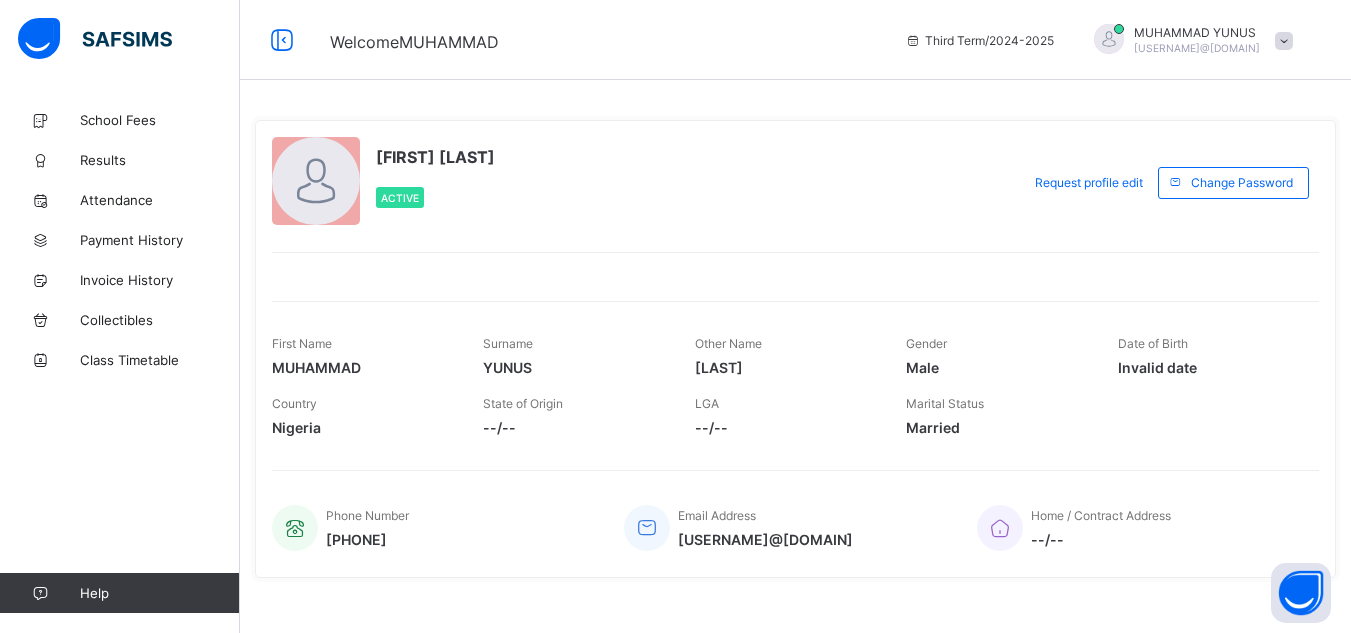 click at bounding box center [1284, 41] 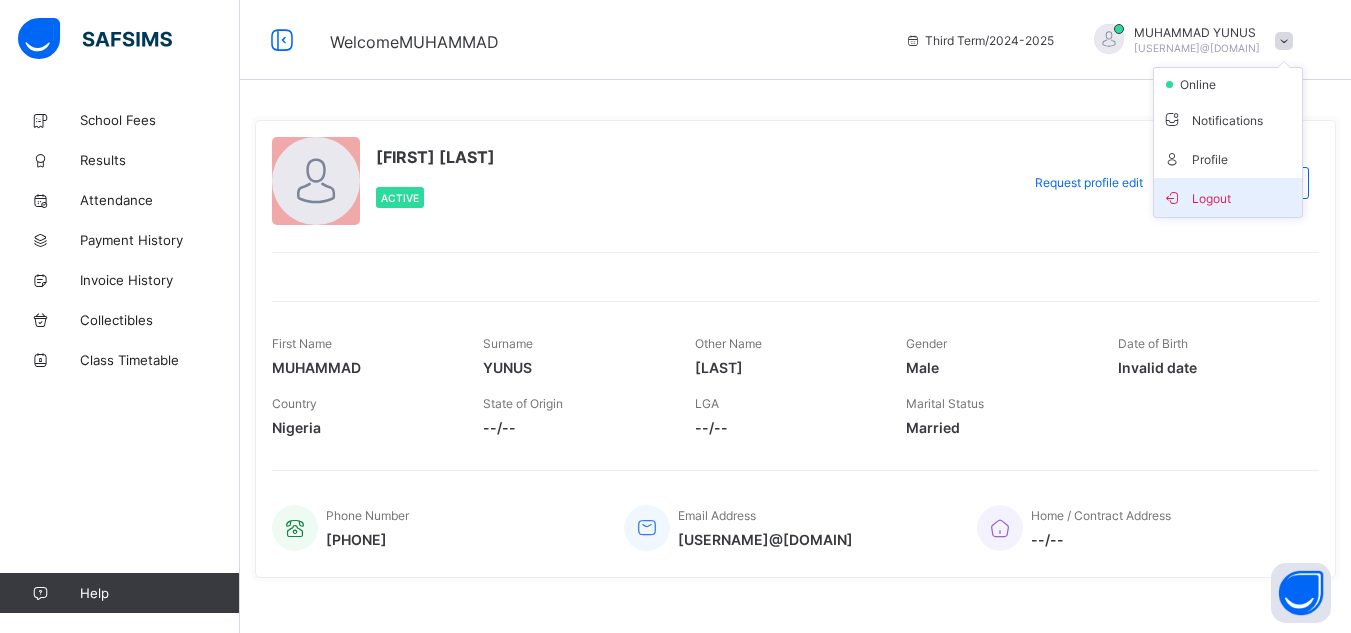 click on "Logout" at bounding box center (1228, 197) 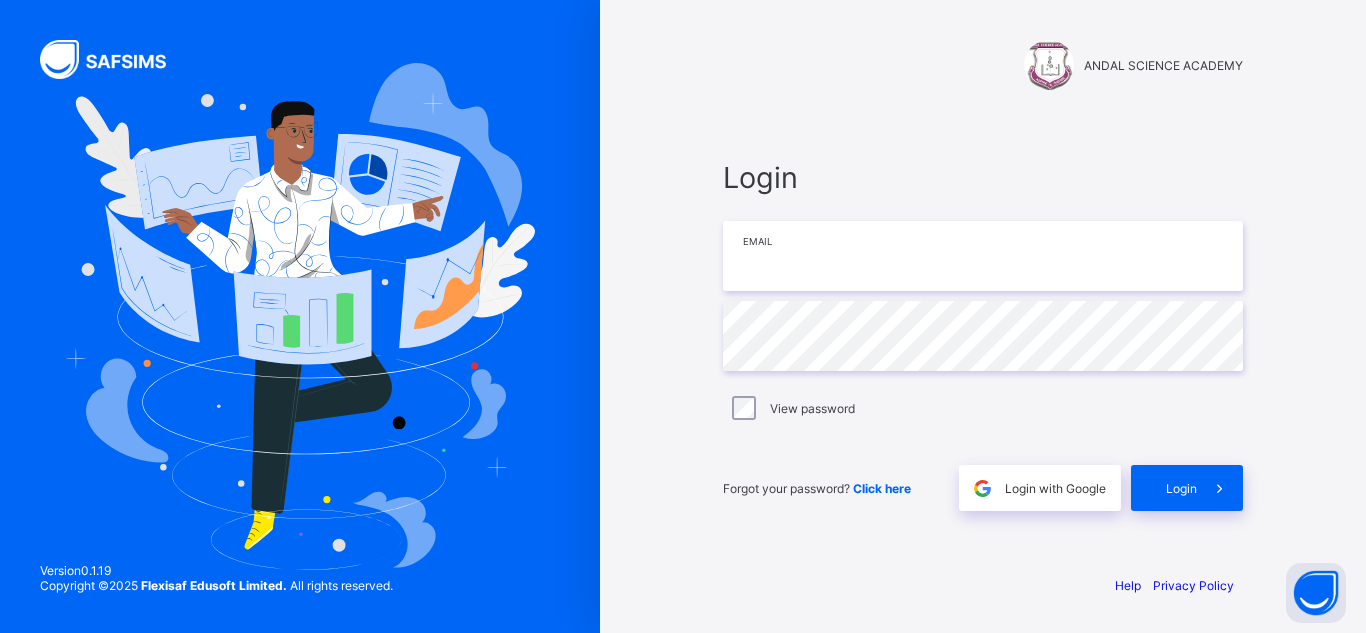 click at bounding box center [983, 256] 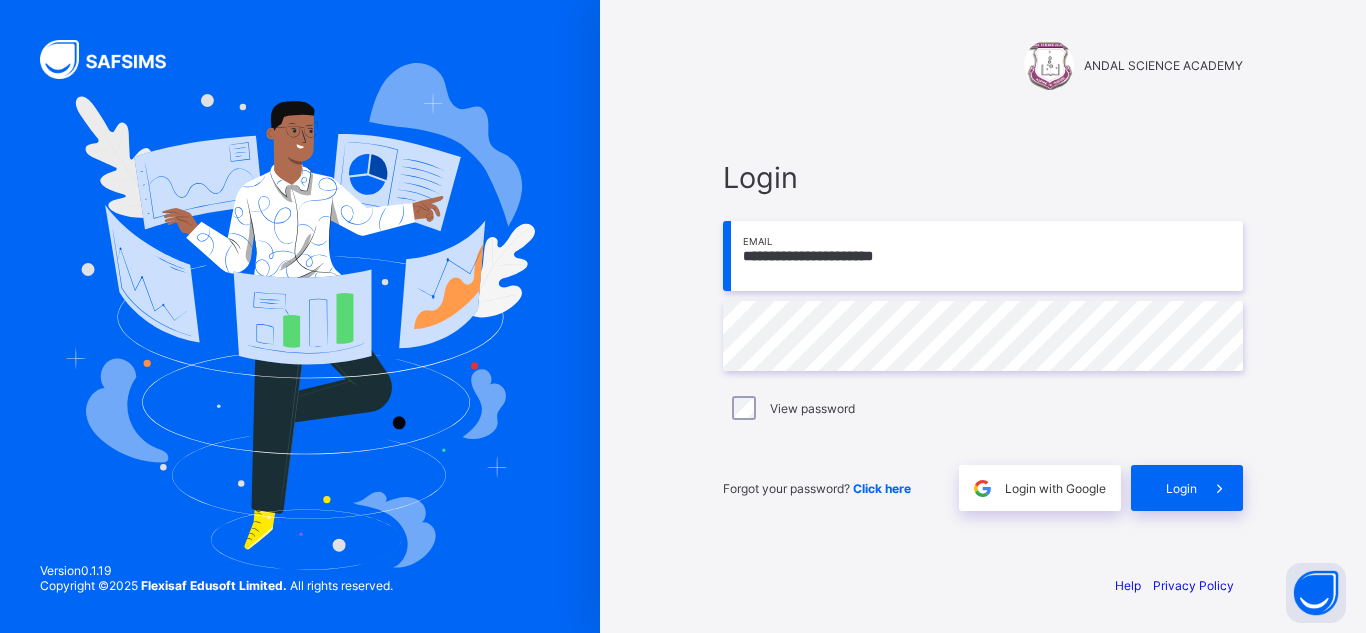 type on "**********" 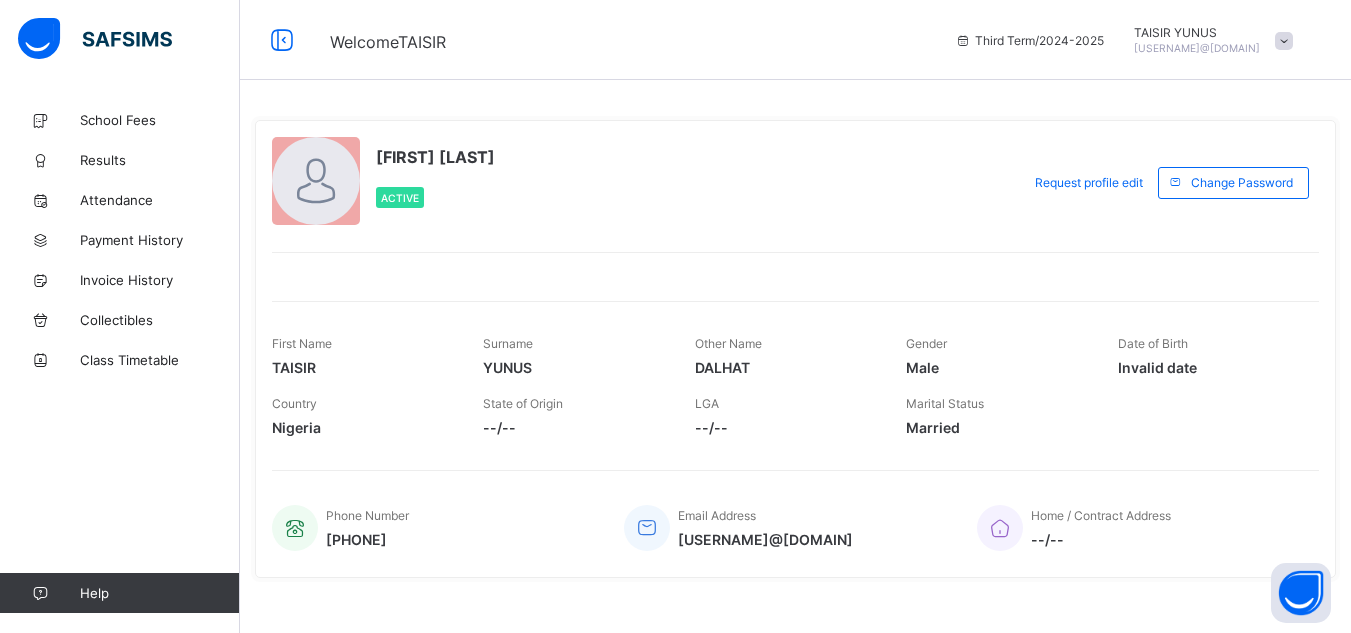 scroll, scrollTop: 25, scrollLeft: 0, axis: vertical 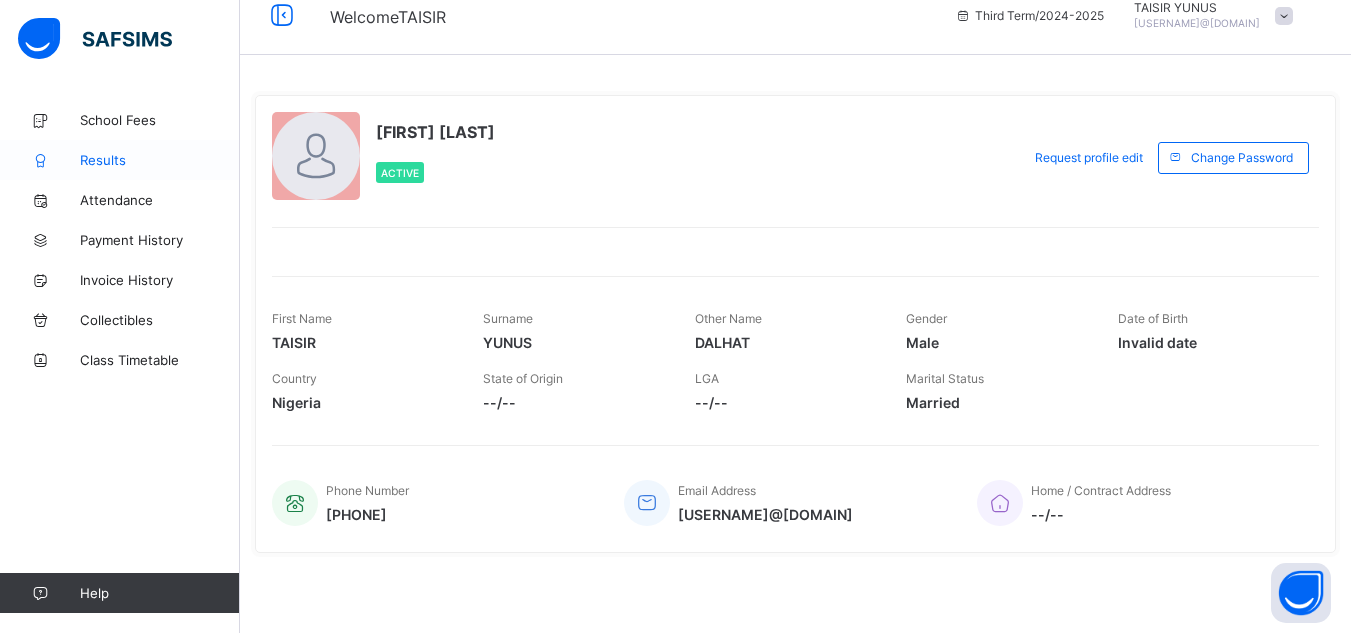 click on "Results" at bounding box center [160, 160] 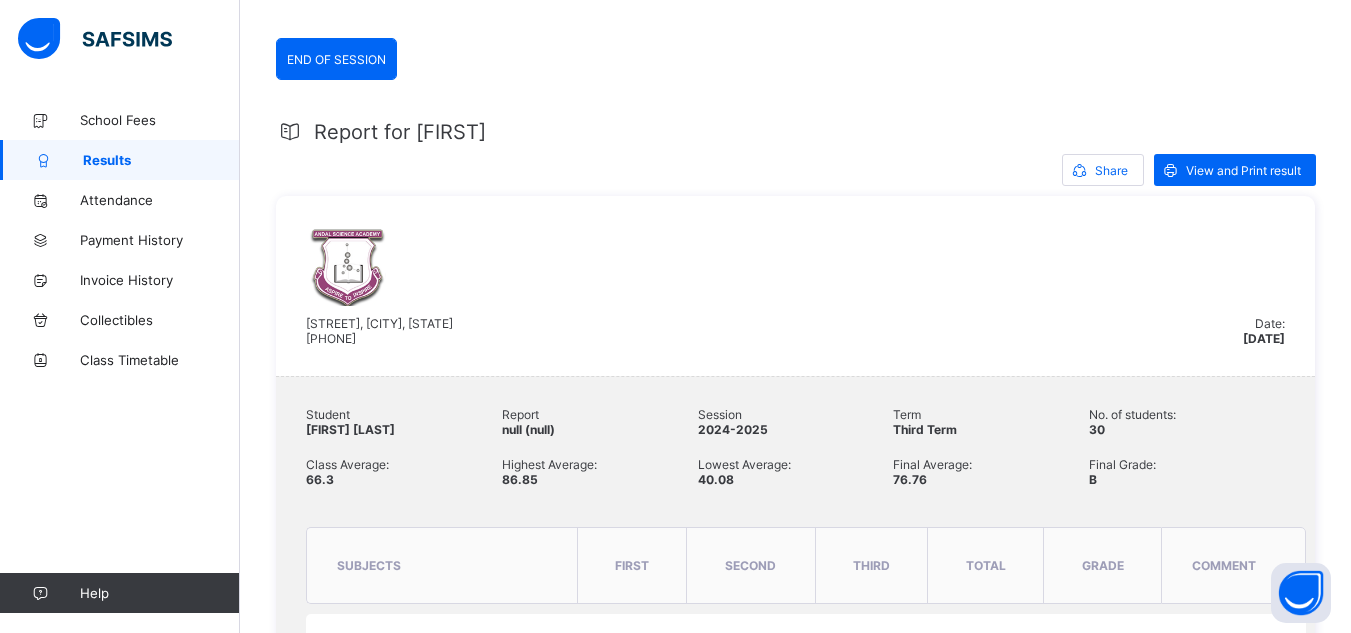 scroll, scrollTop: 0, scrollLeft: 0, axis: both 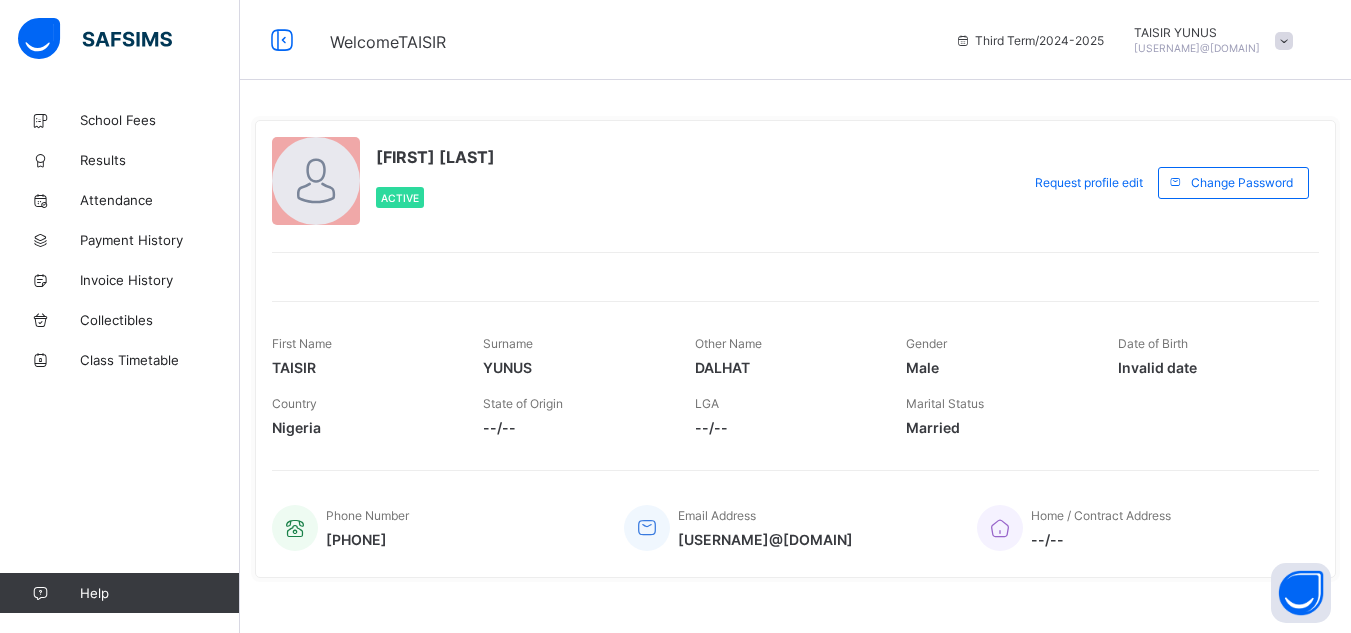 click at bounding box center [1284, 41] 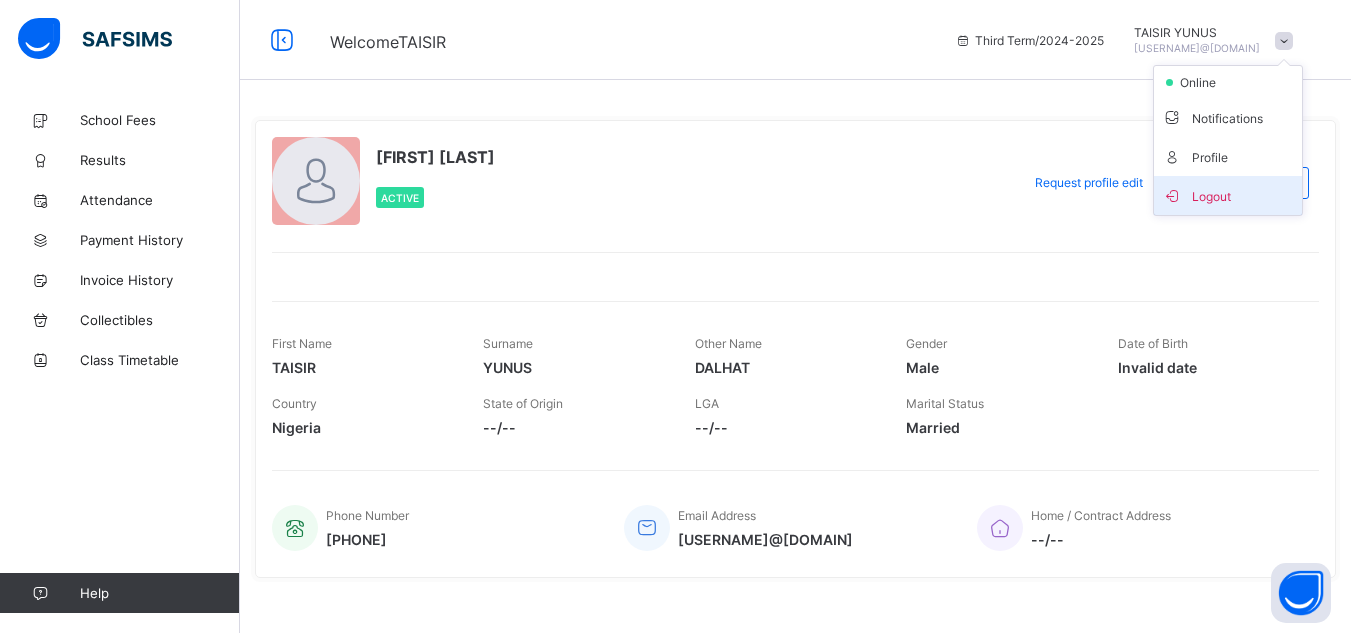click on "Logout" at bounding box center (1228, 195) 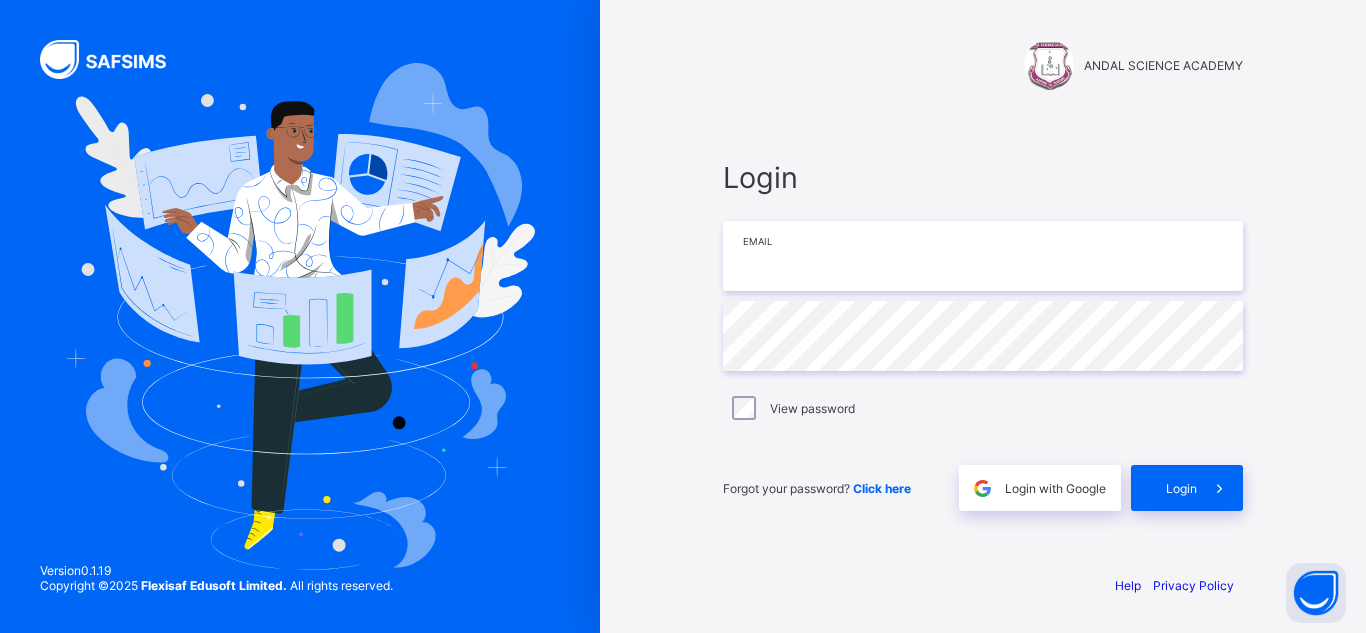 click at bounding box center (983, 256) 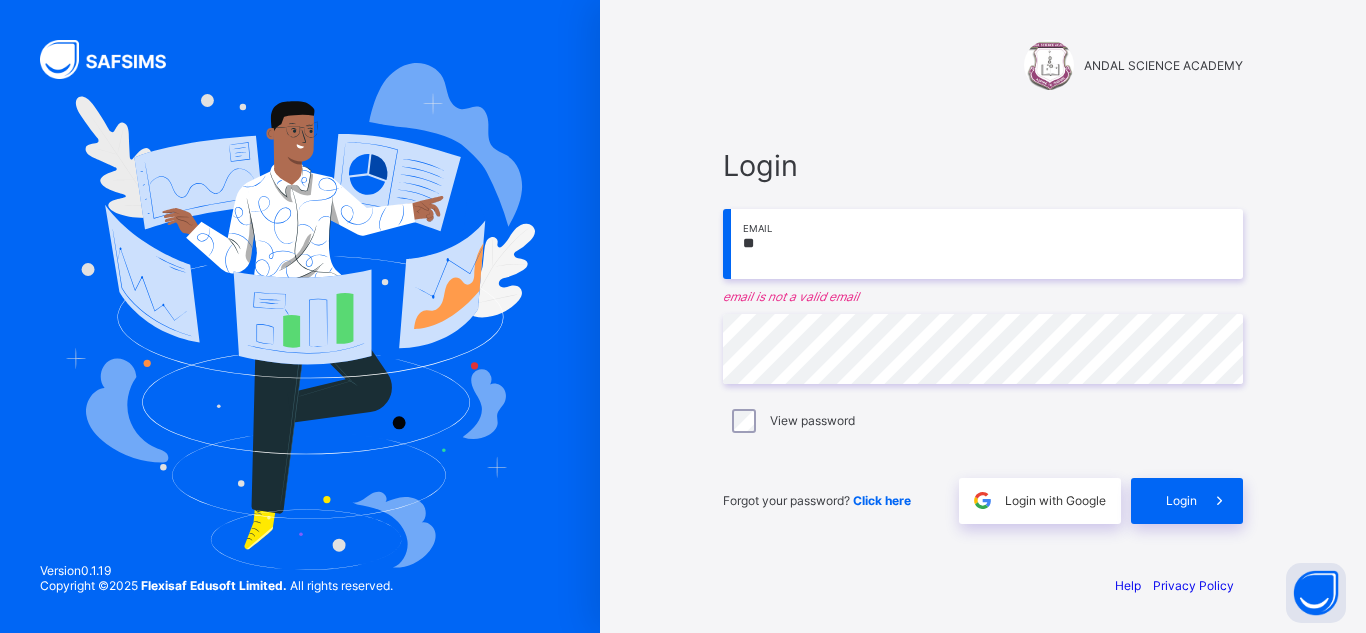 type on "*" 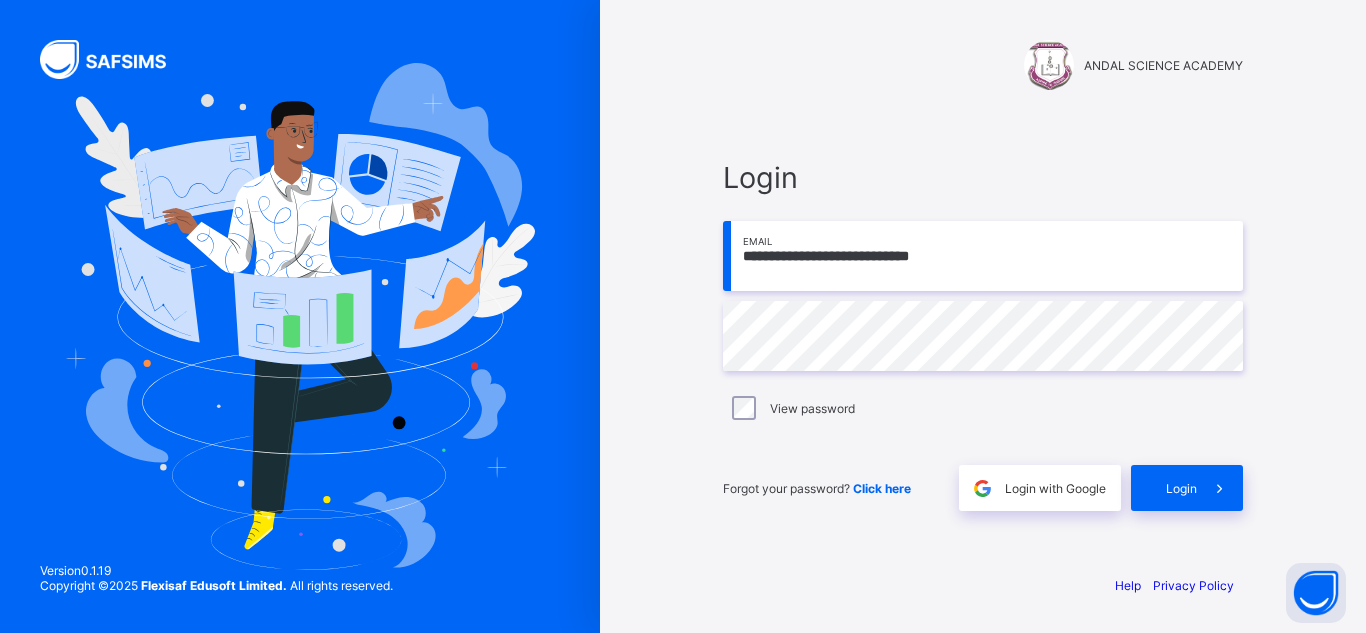 type on "**********" 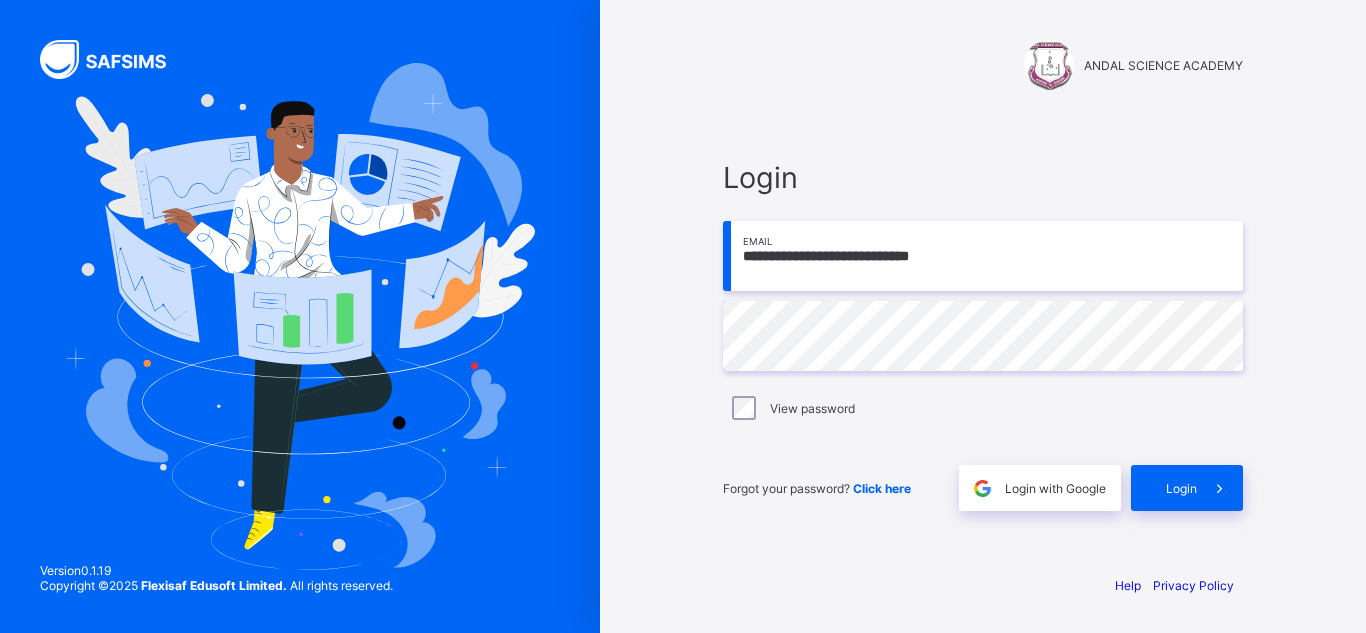 scroll, scrollTop: 0, scrollLeft: 0, axis: both 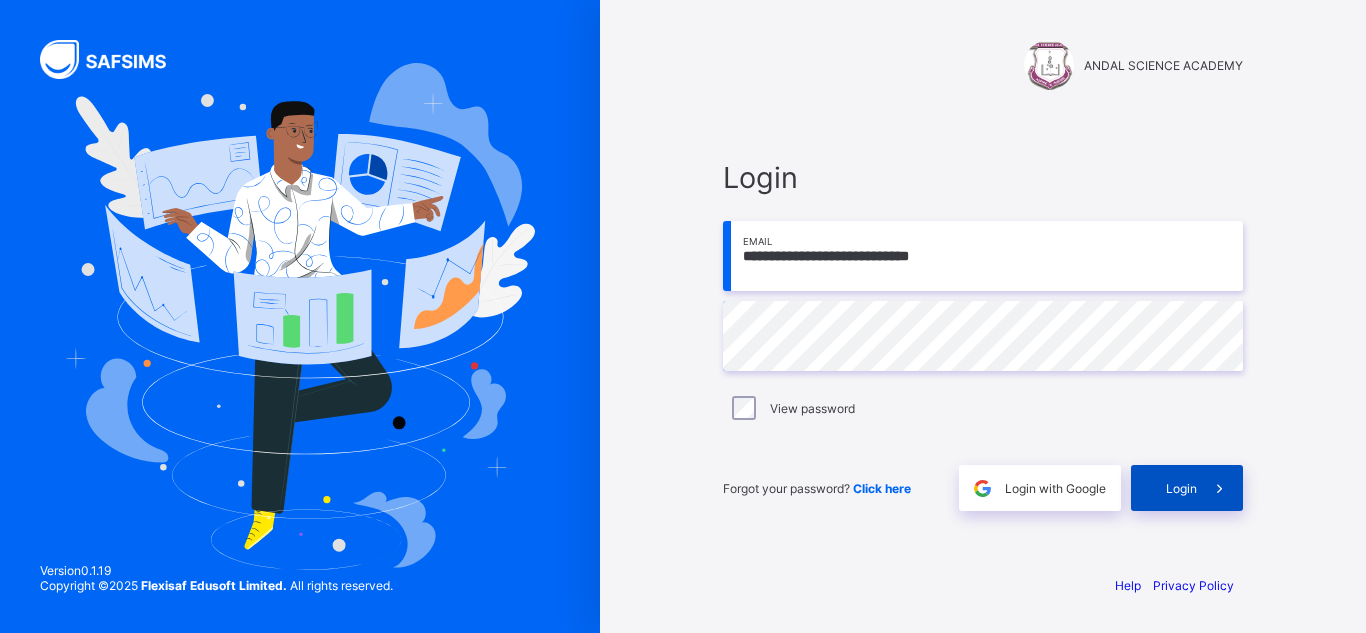 click on "Login" at bounding box center [1181, 488] 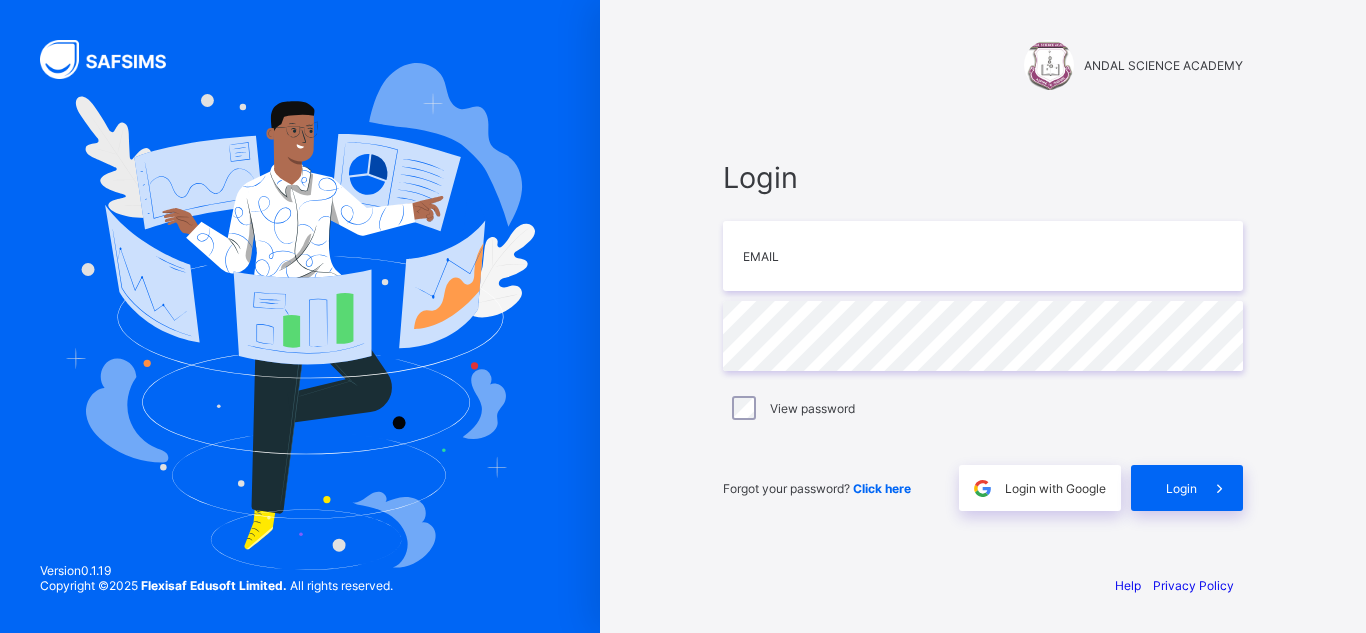 scroll, scrollTop: 0, scrollLeft: 0, axis: both 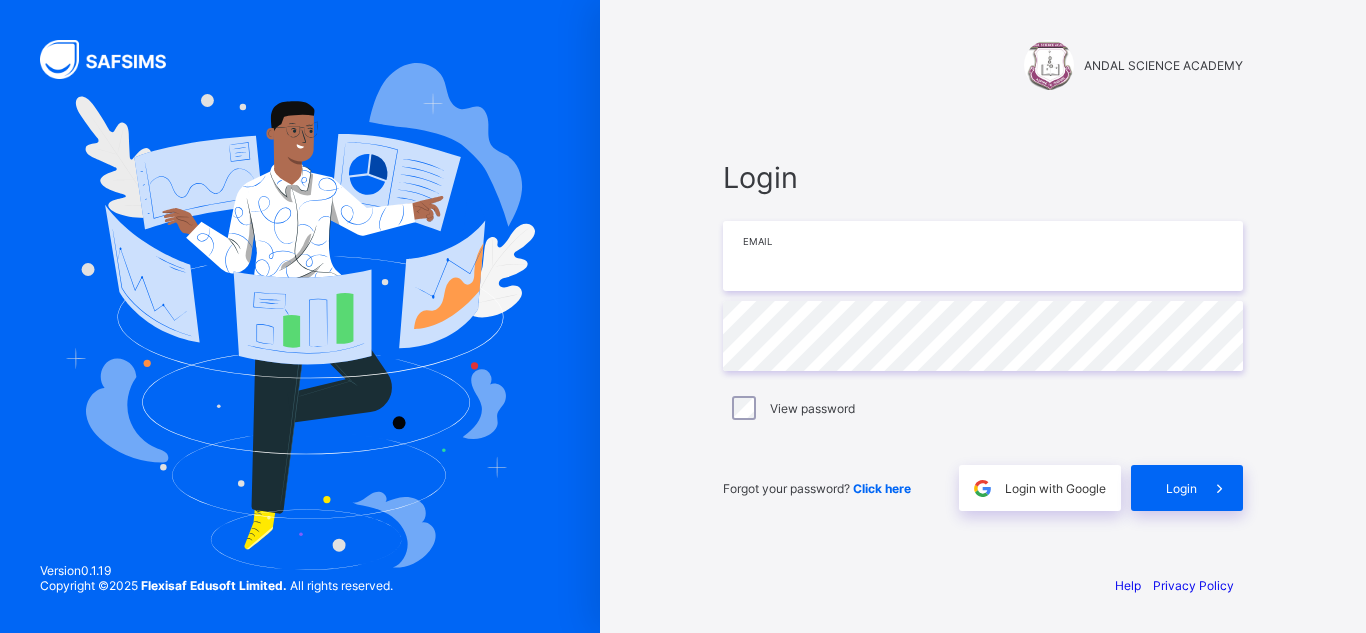 click at bounding box center [983, 256] 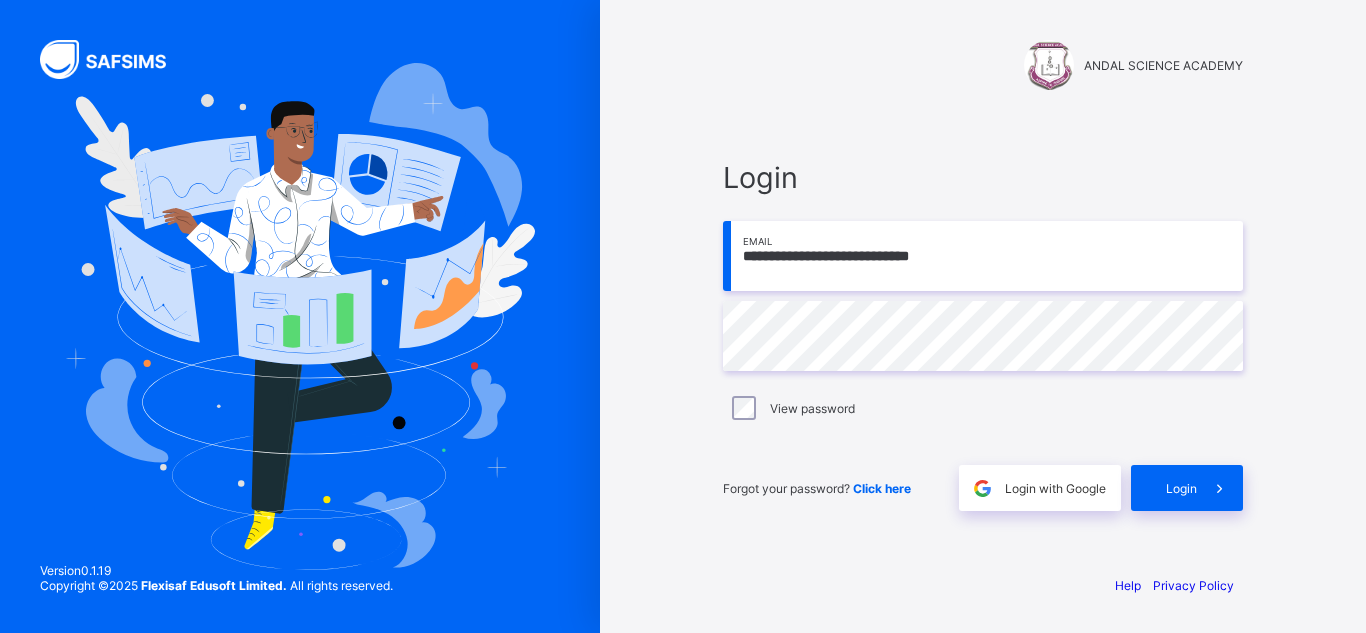 type on "**********" 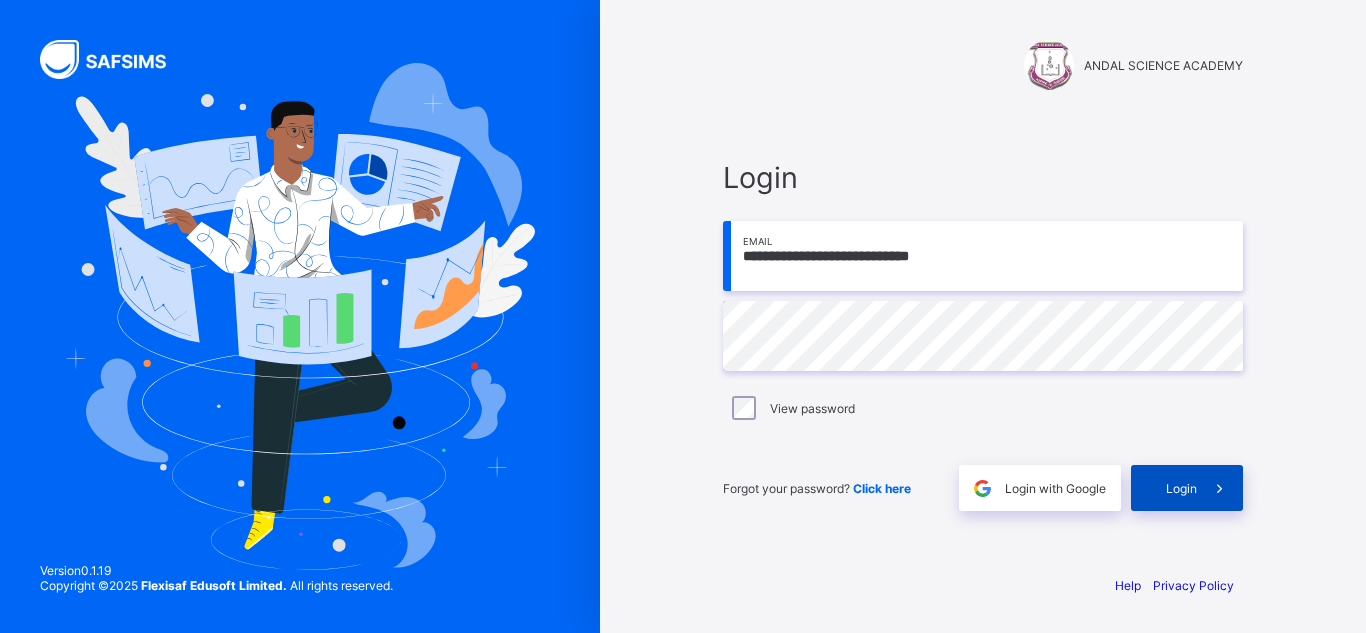 click on "Login" at bounding box center (1181, 488) 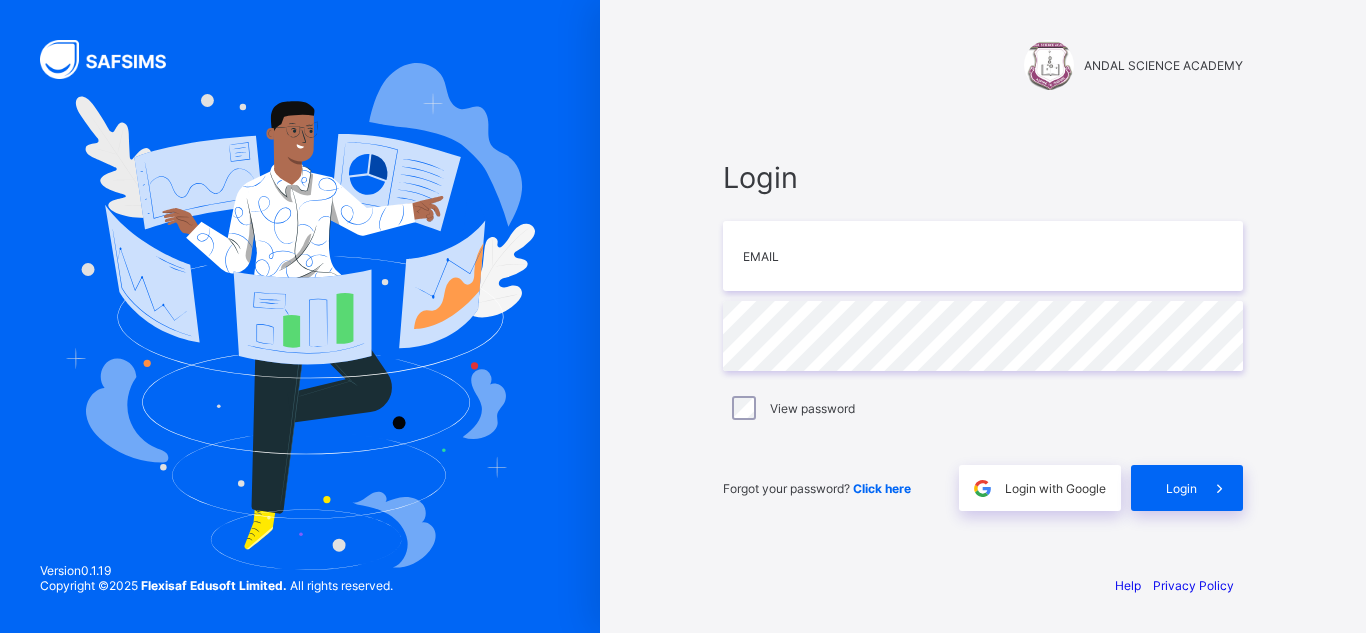 scroll, scrollTop: 0, scrollLeft: 0, axis: both 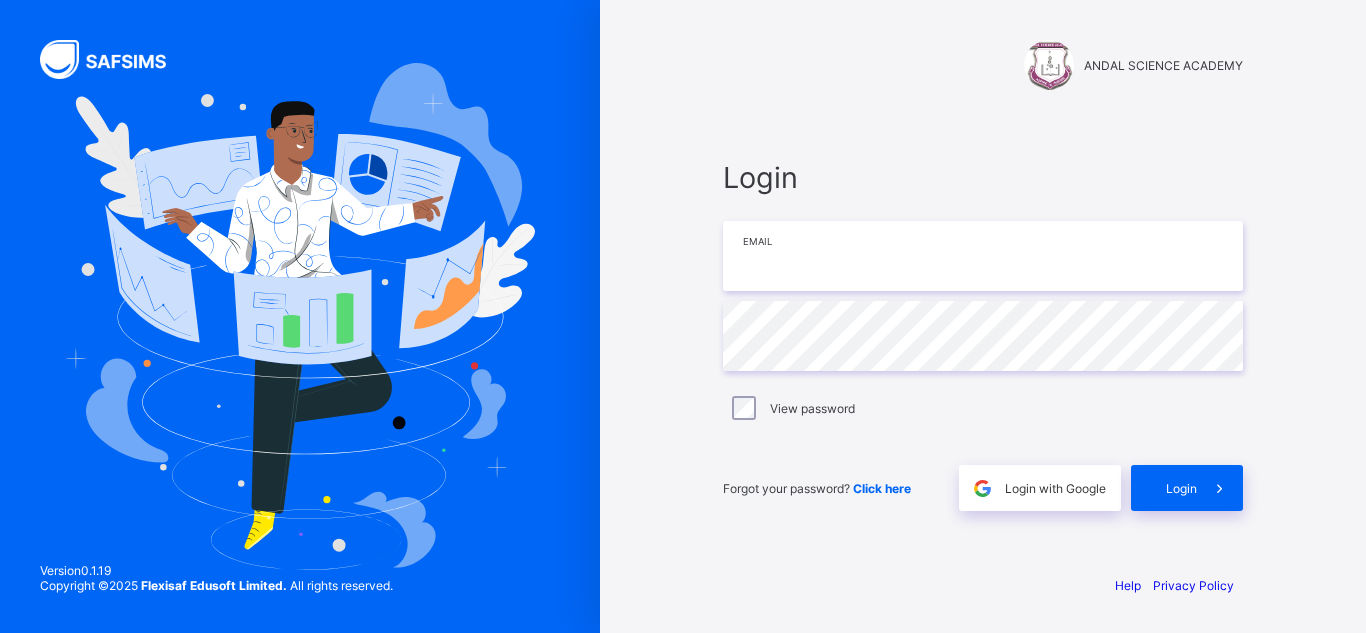 click at bounding box center (983, 256) 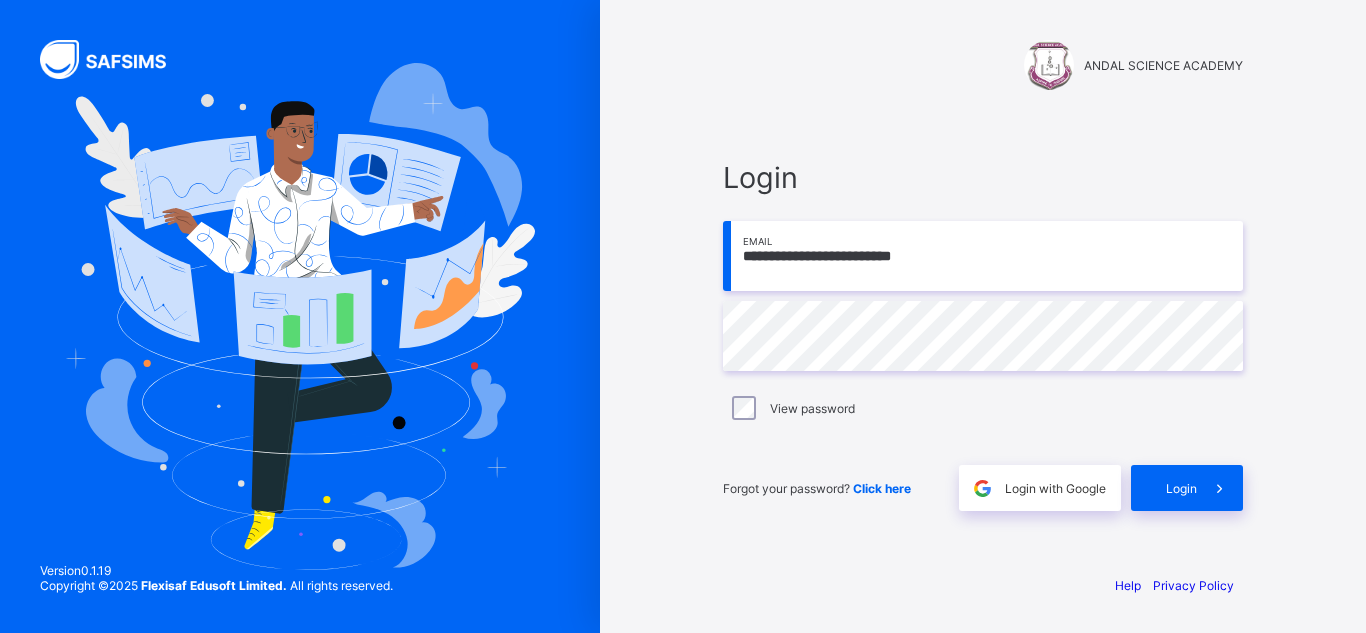 type on "**********" 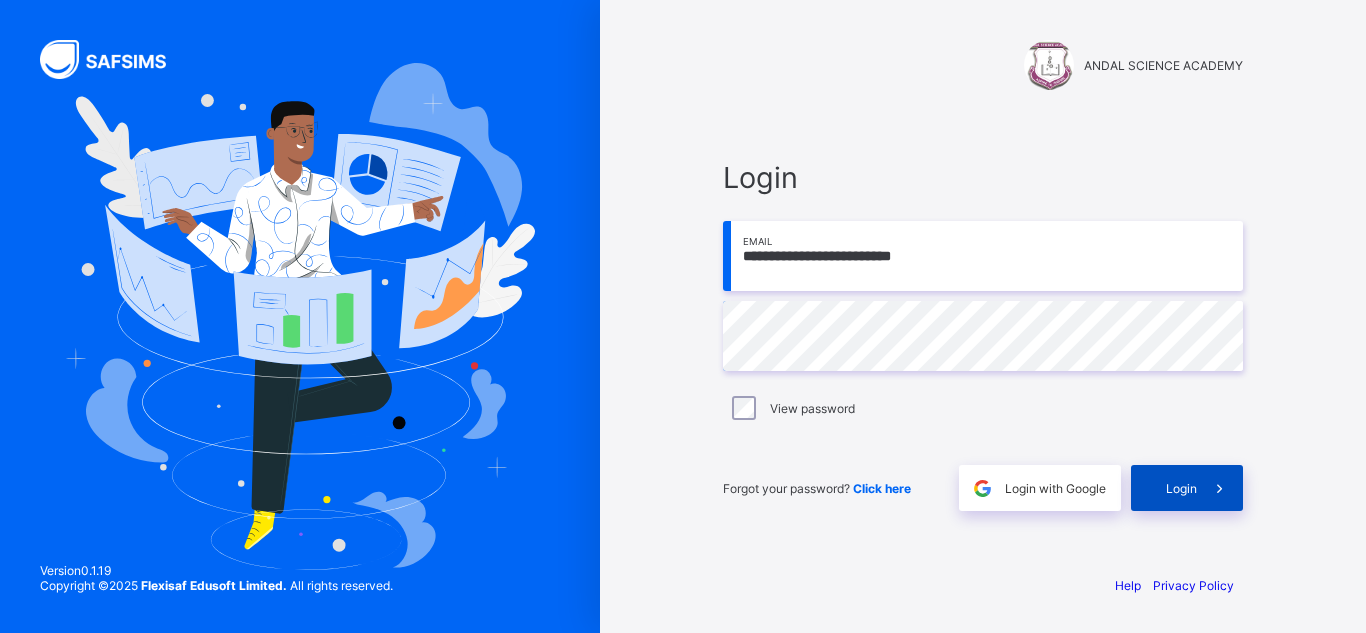 click on "Login" at bounding box center [1187, 488] 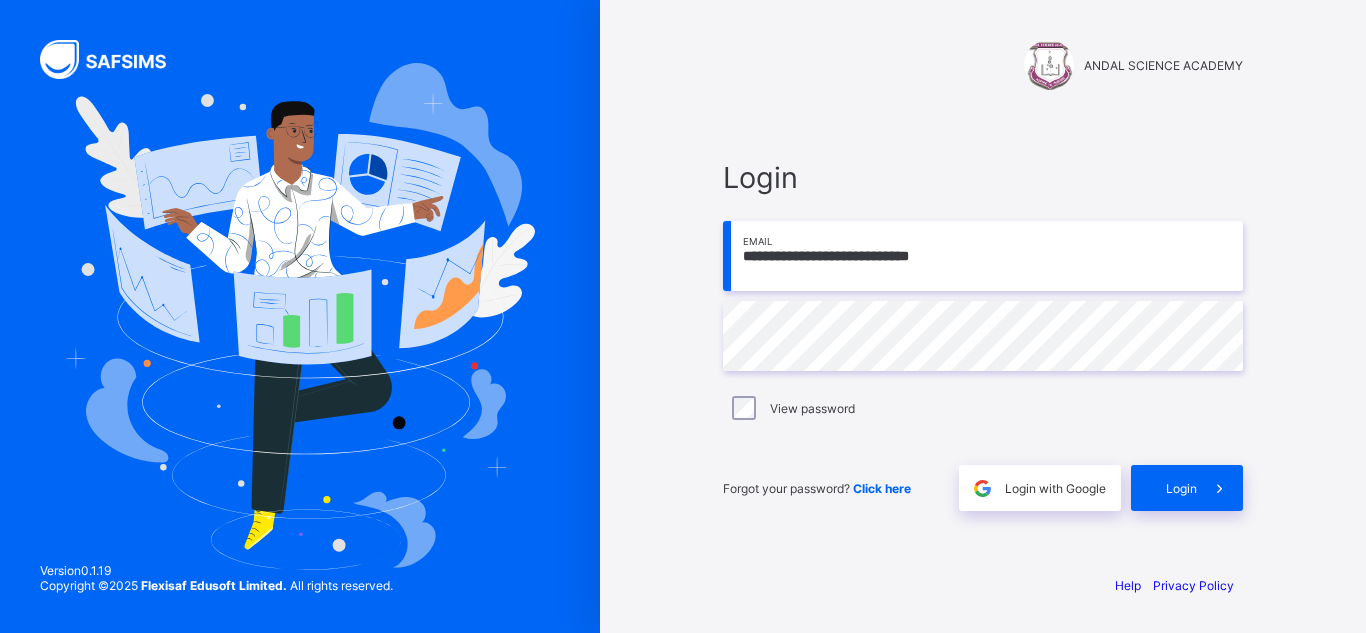 scroll, scrollTop: 0, scrollLeft: 0, axis: both 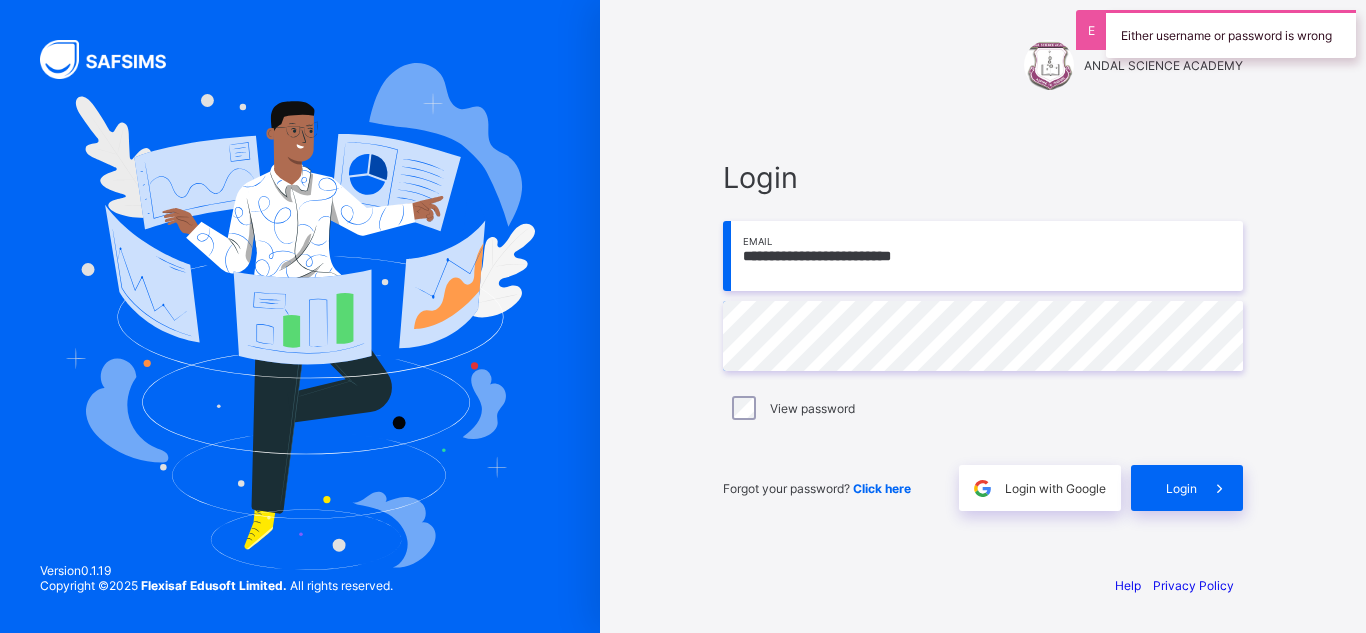 click on "**********" at bounding box center (983, 256) 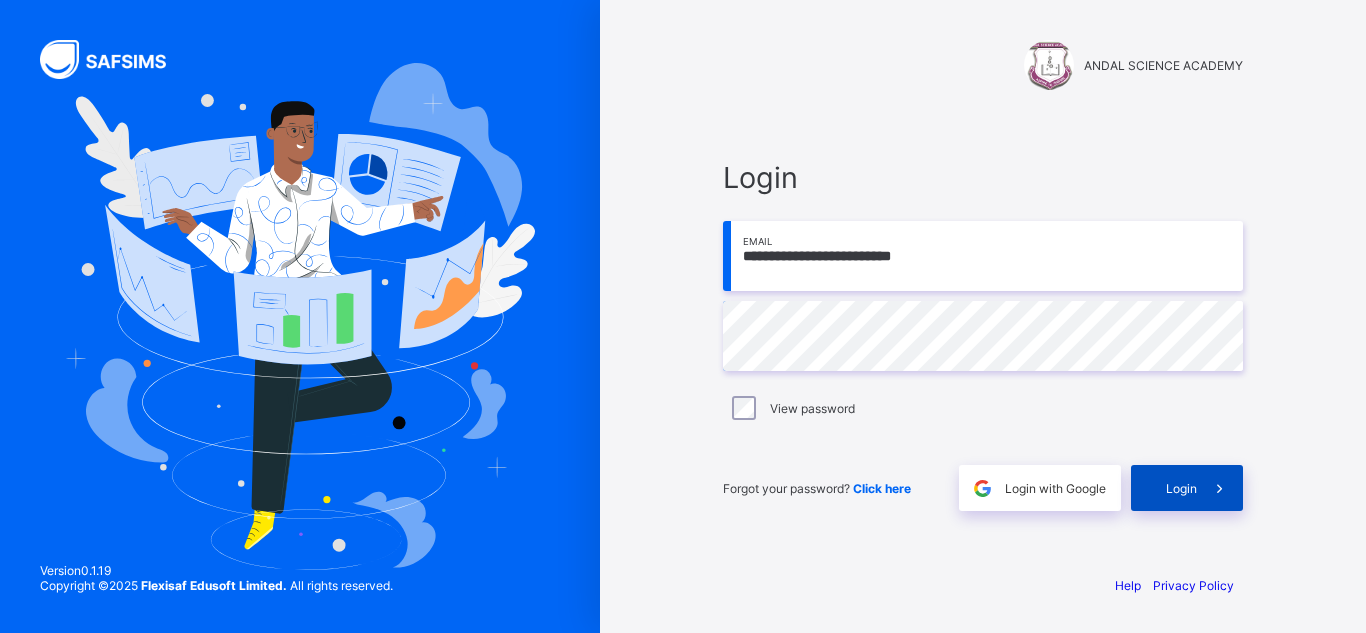 click on "Login" at bounding box center [1181, 488] 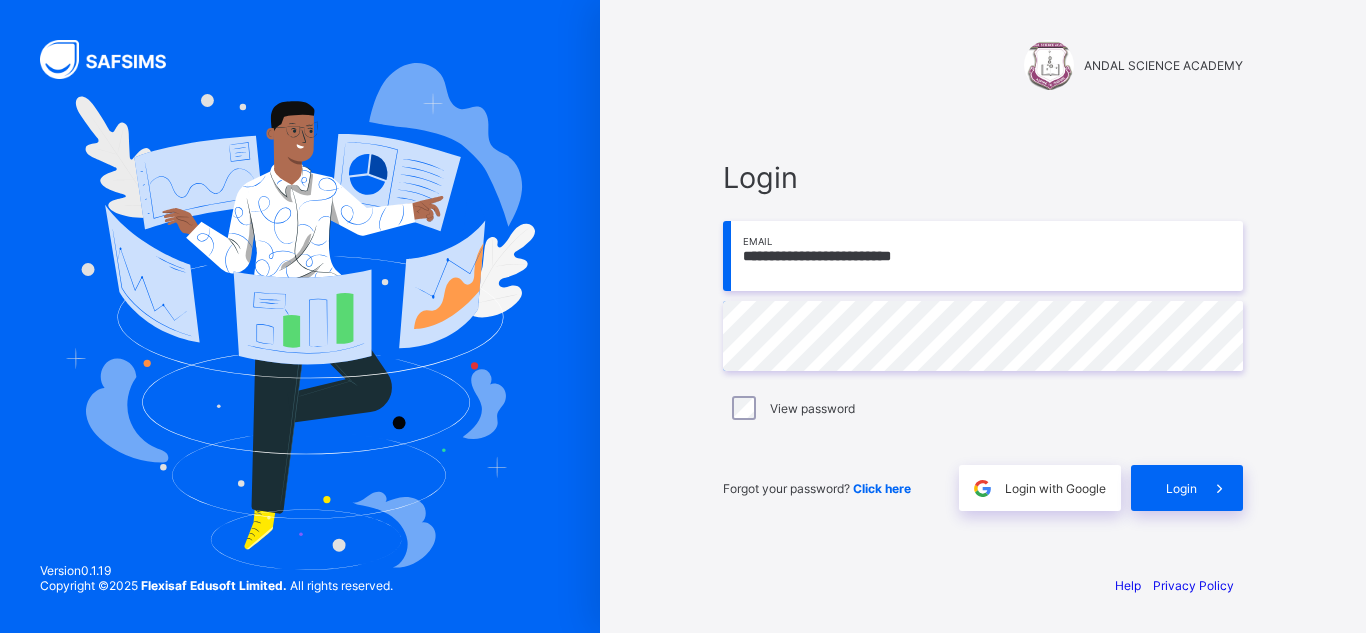 scroll, scrollTop: 0, scrollLeft: 0, axis: both 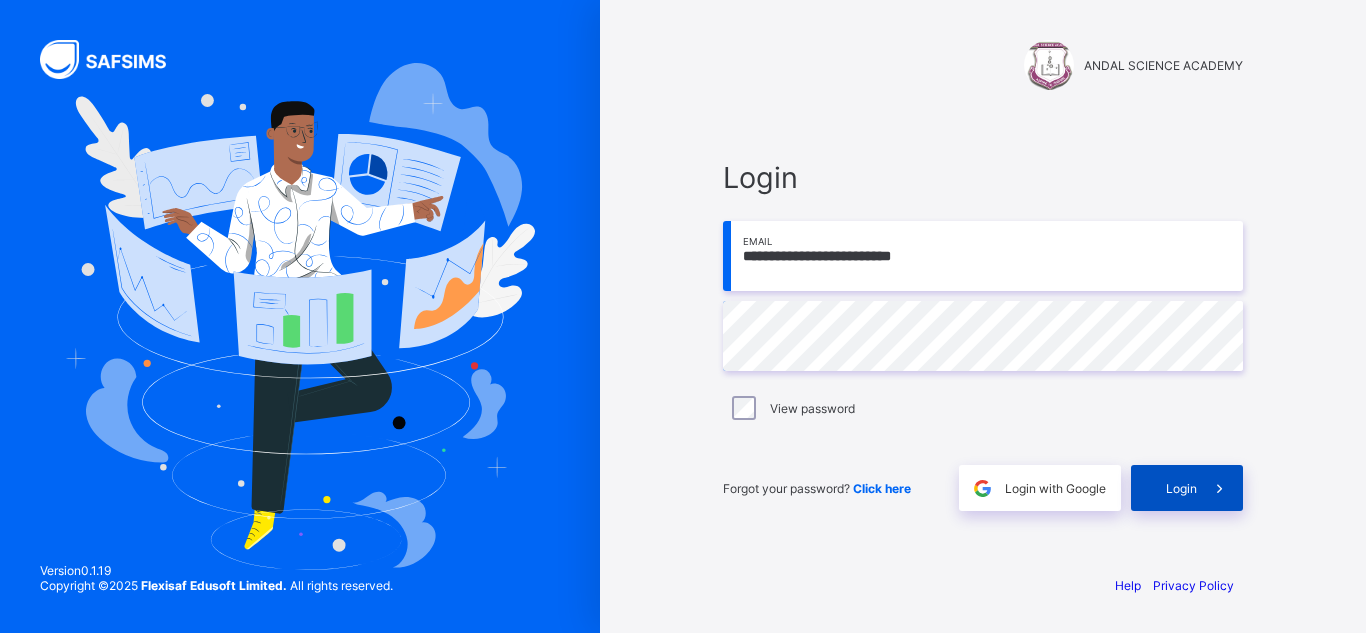 click on "Login" at bounding box center [1187, 488] 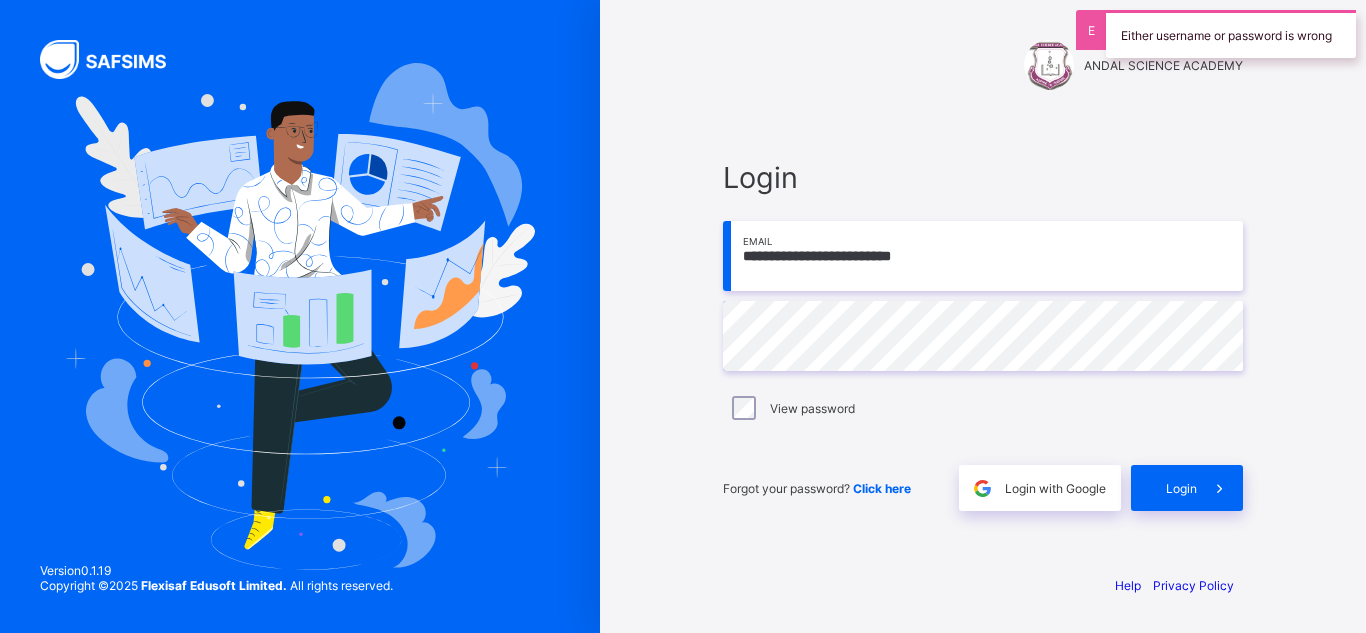 click on "**********" at bounding box center [983, 256] 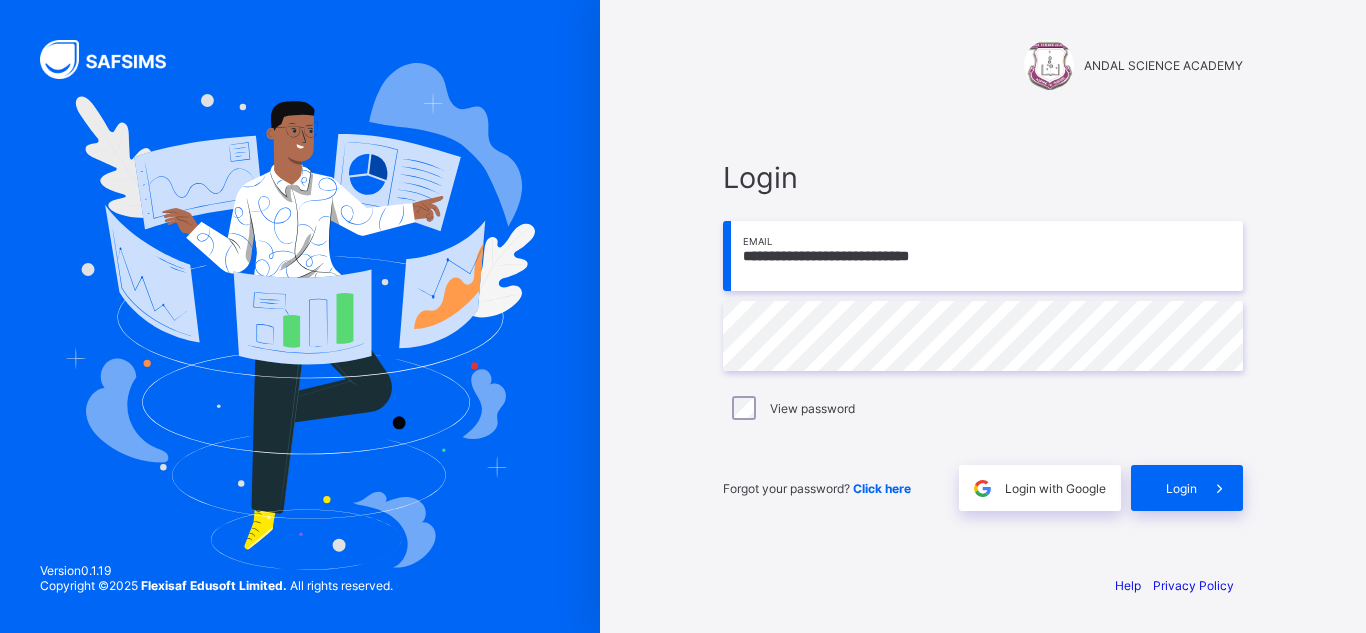 scroll, scrollTop: 0, scrollLeft: 0, axis: both 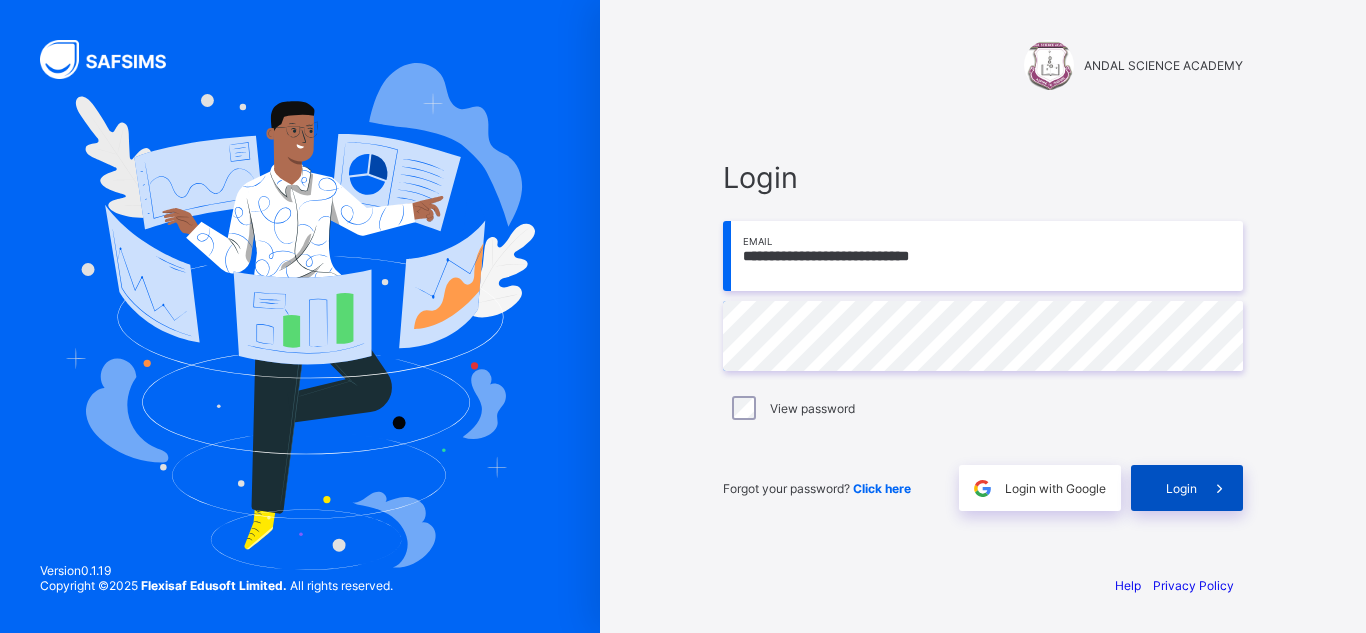 click on "Login" at bounding box center [1181, 488] 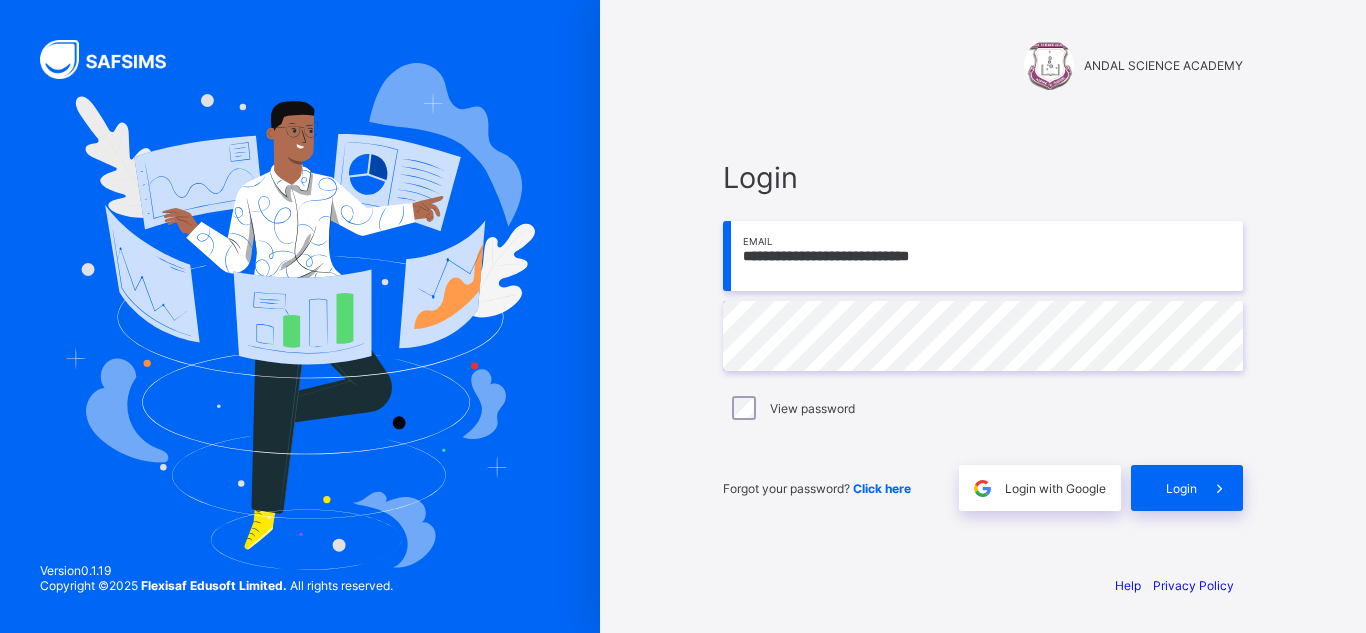 scroll, scrollTop: 0, scrollLeft: 0, axis: both 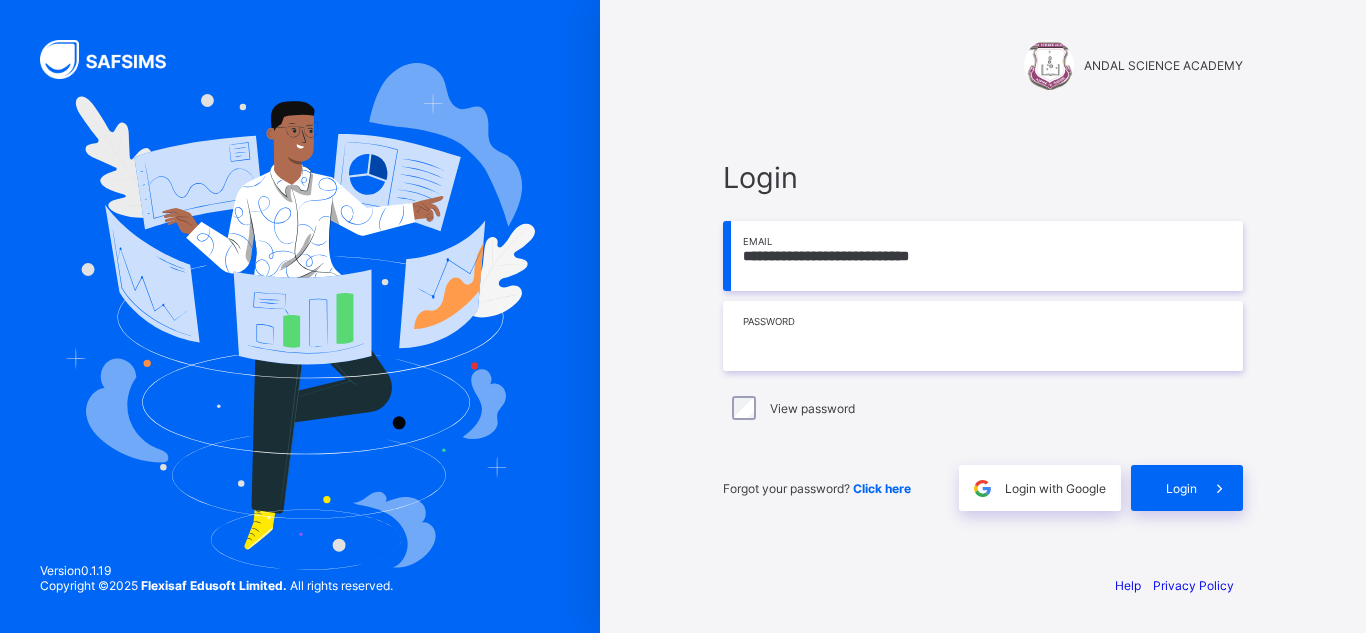 click at bounding box center (983, 336) 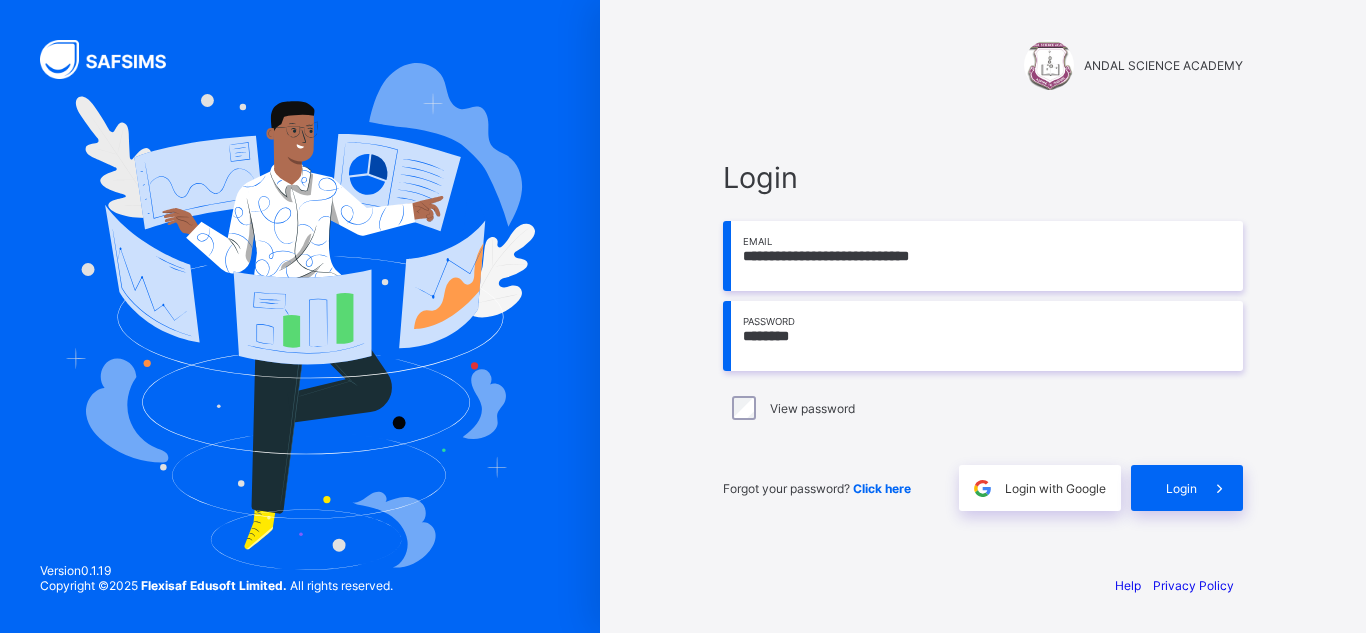 click on "********" at bounding box center [983, 336] 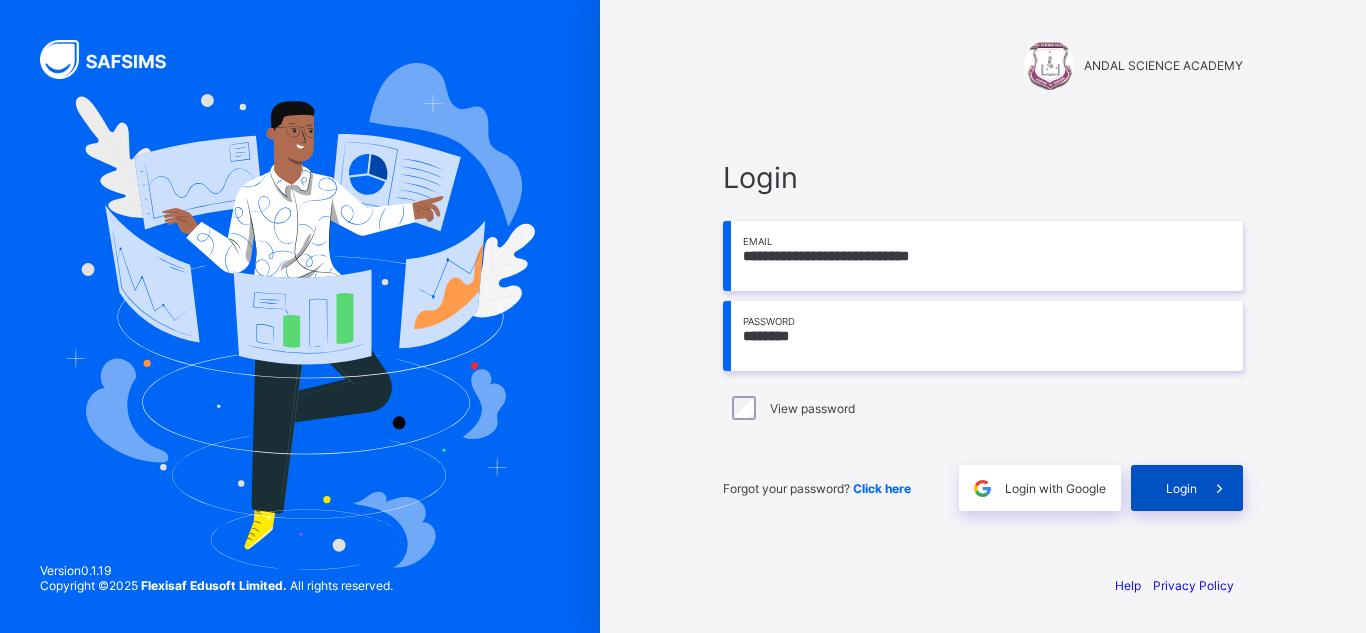 type on "********" 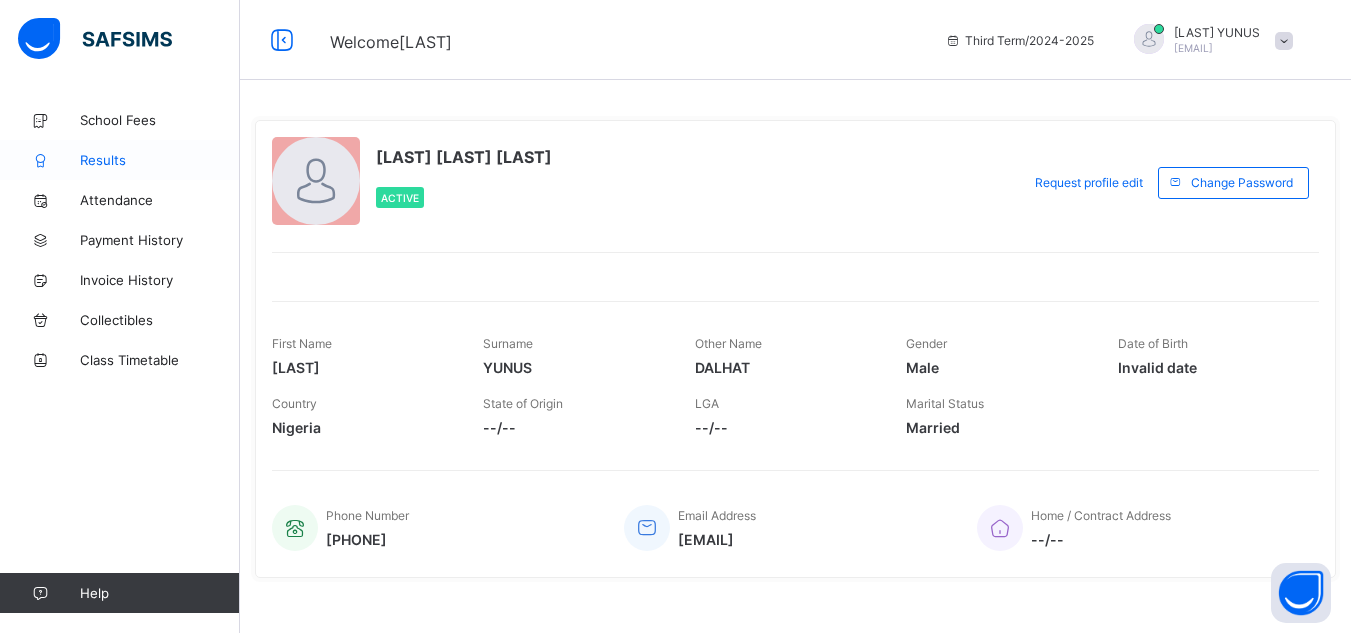 click on "Results" at bounding box center [160, 160] 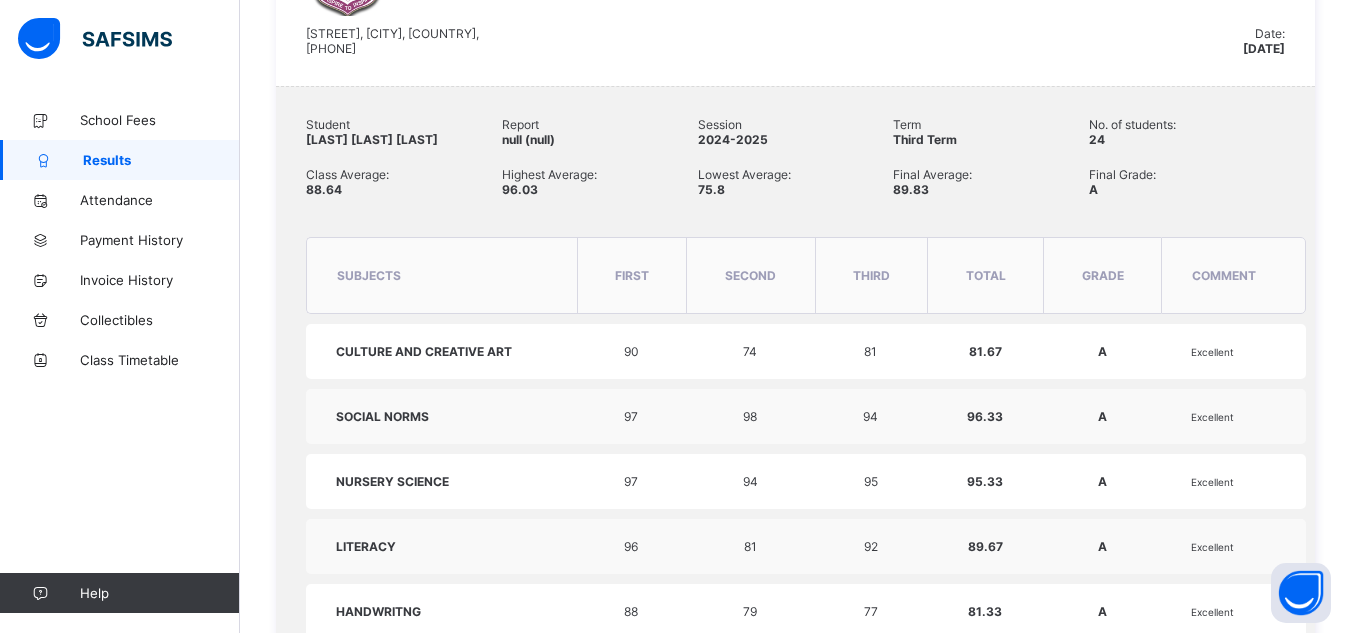 scroll, scrollTop: 594, scrollLeft: 0, axis: vertical 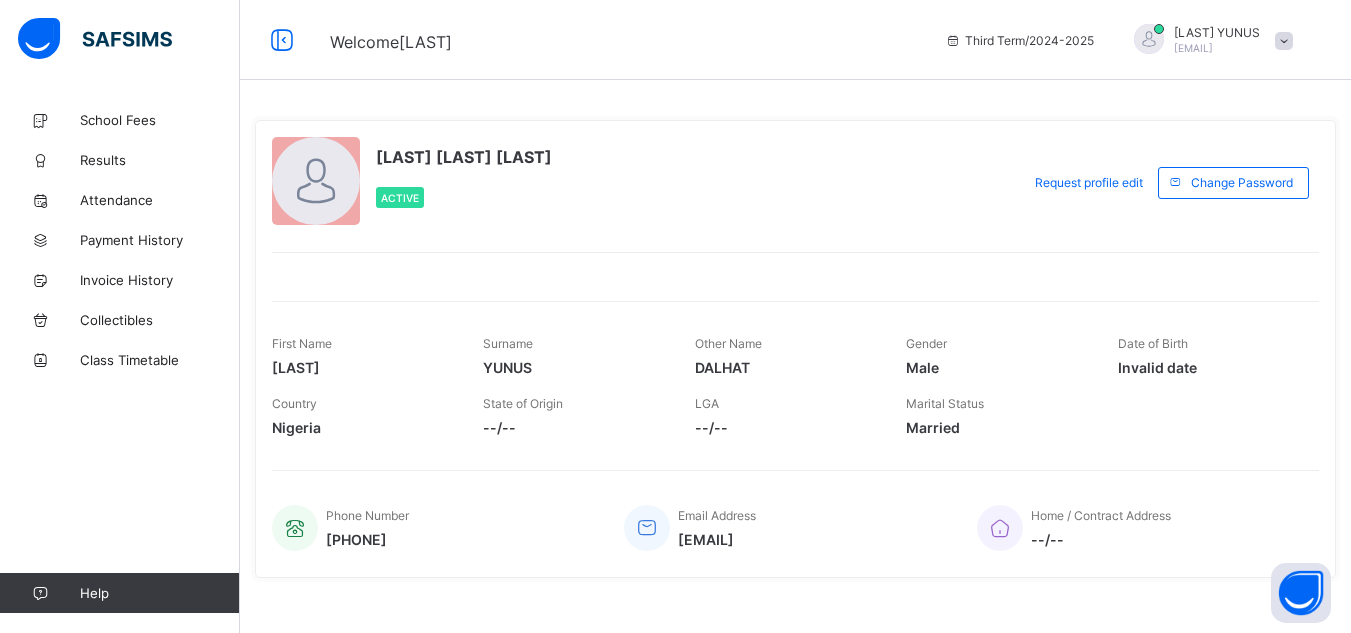 click at bounding box center [1284, 41] 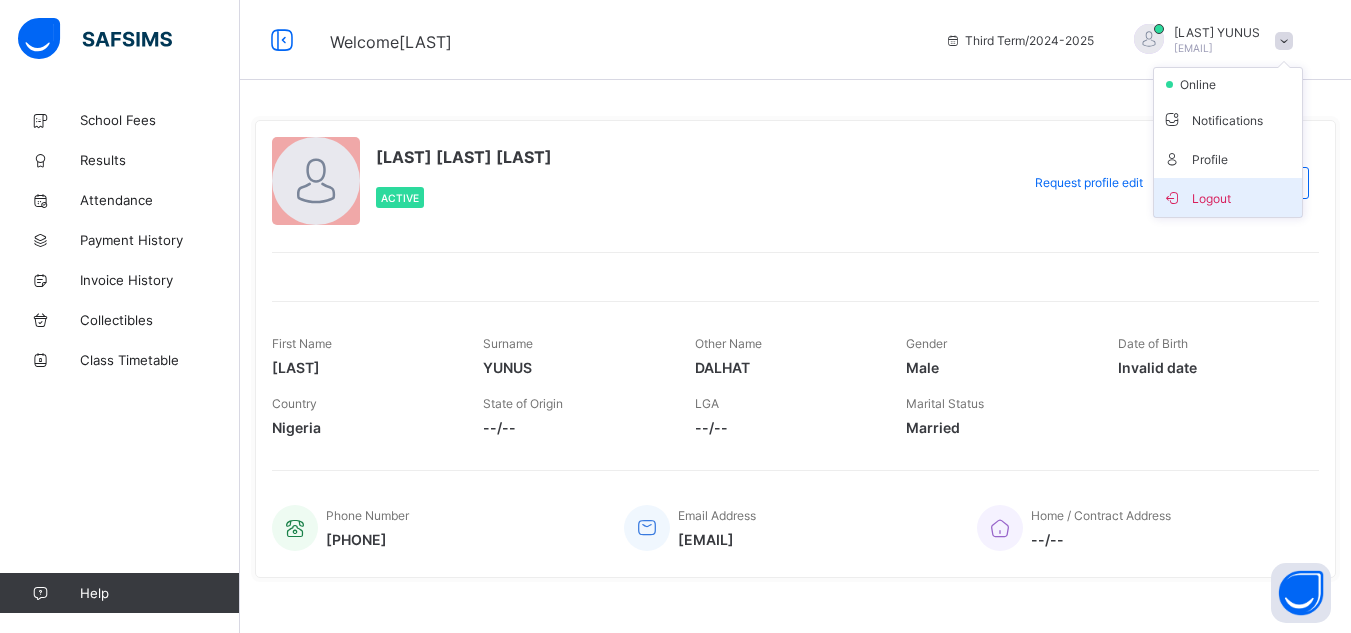 click on "Logout" at bounding box center [1228, 197] 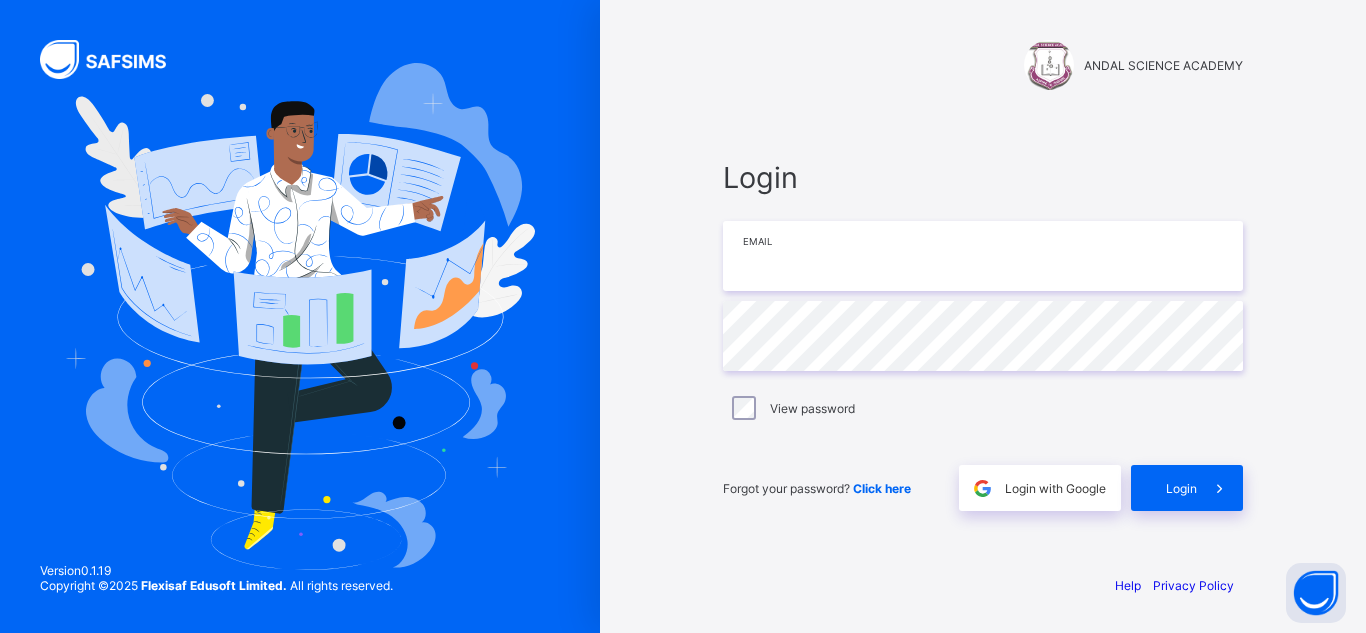 click at bounding box center (983, 256) 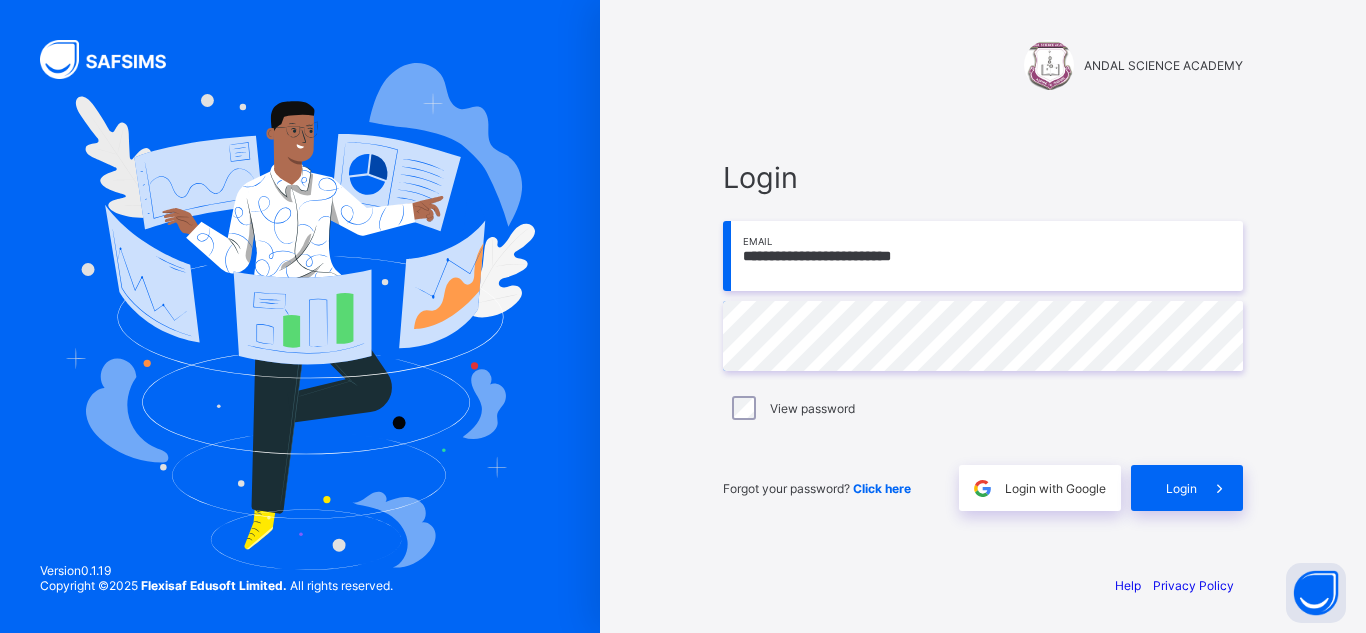 click on "**********" at bounding box center [983, 335] 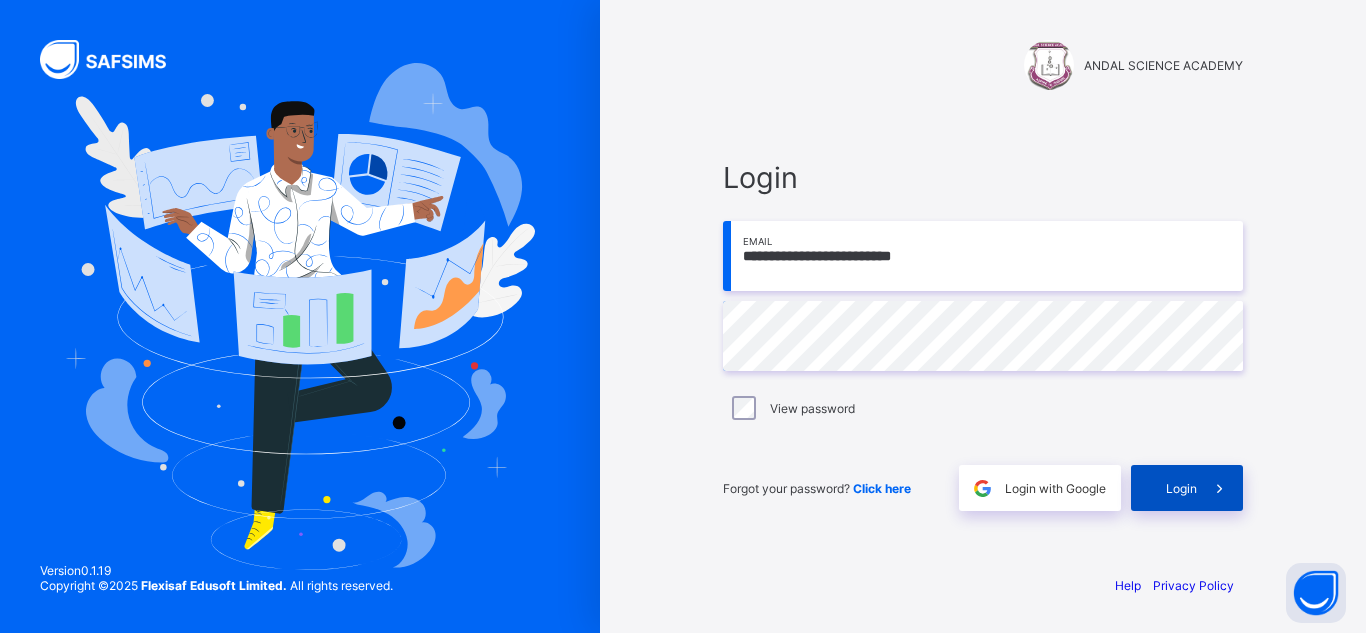 click on "Login" at bounding box center [1181, 488] 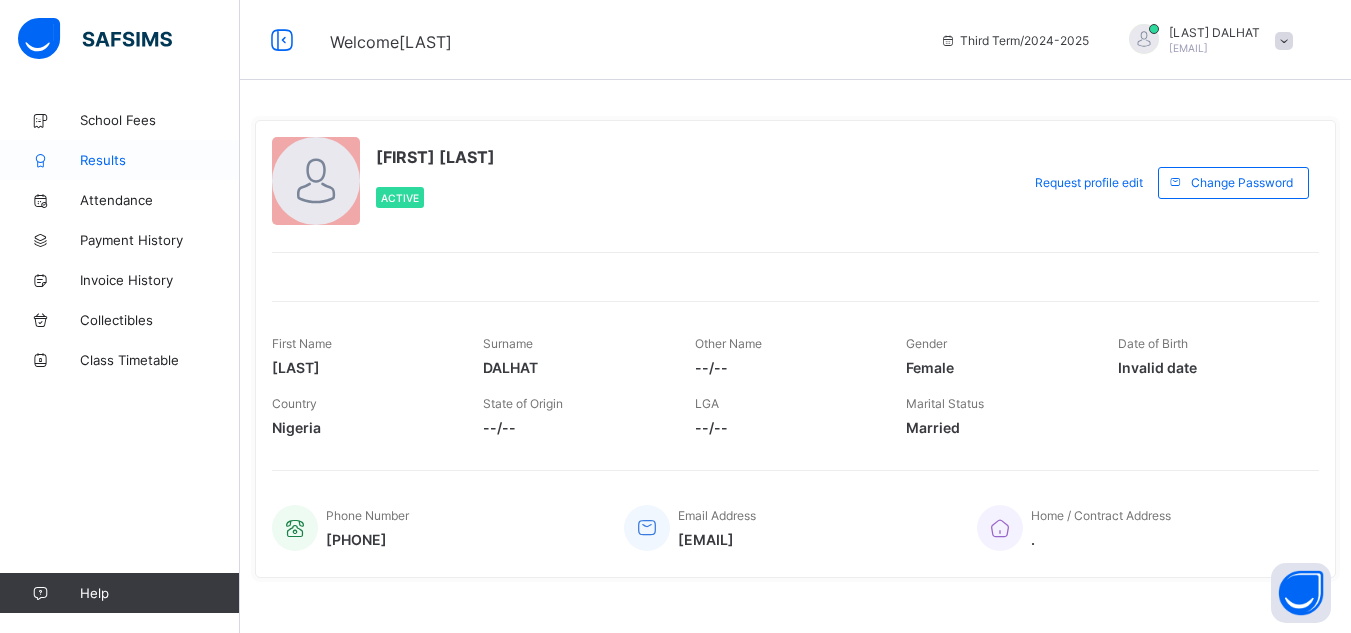 click on "Results" at bounding box center (160, 160) 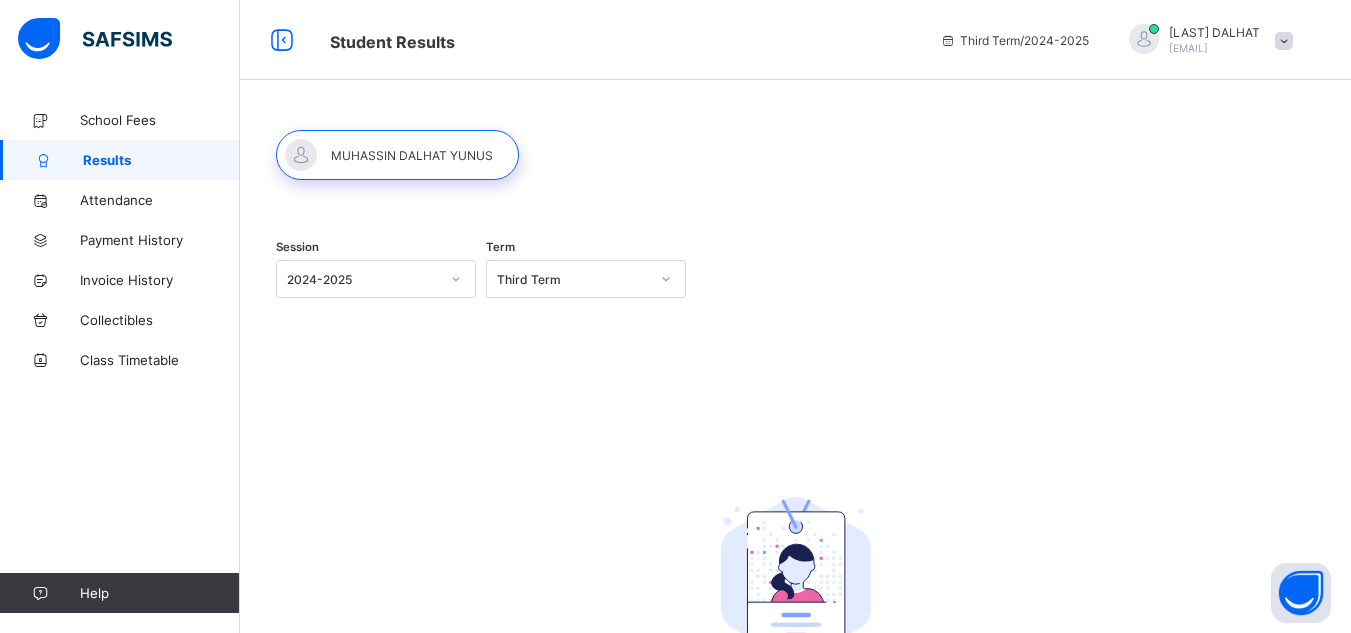 click on "Results" at bounding box center (161, 160) 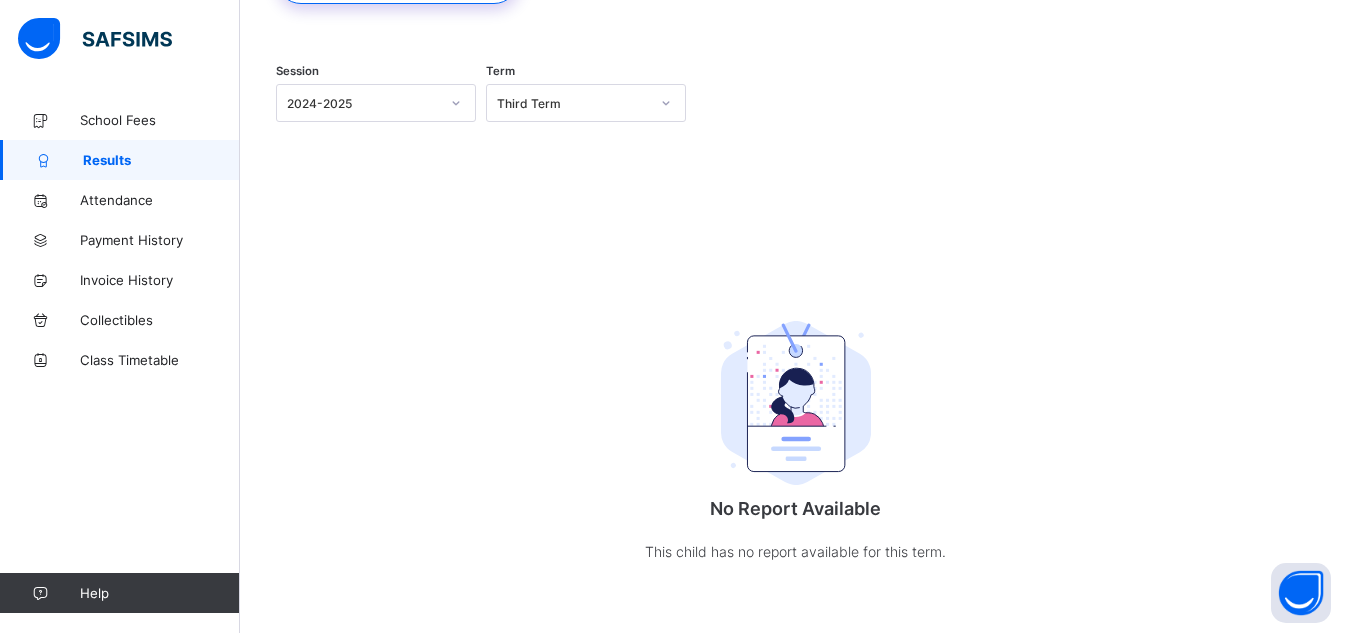 scroll, scrollTop: 178, scrollLeft: 0, axis: vertical 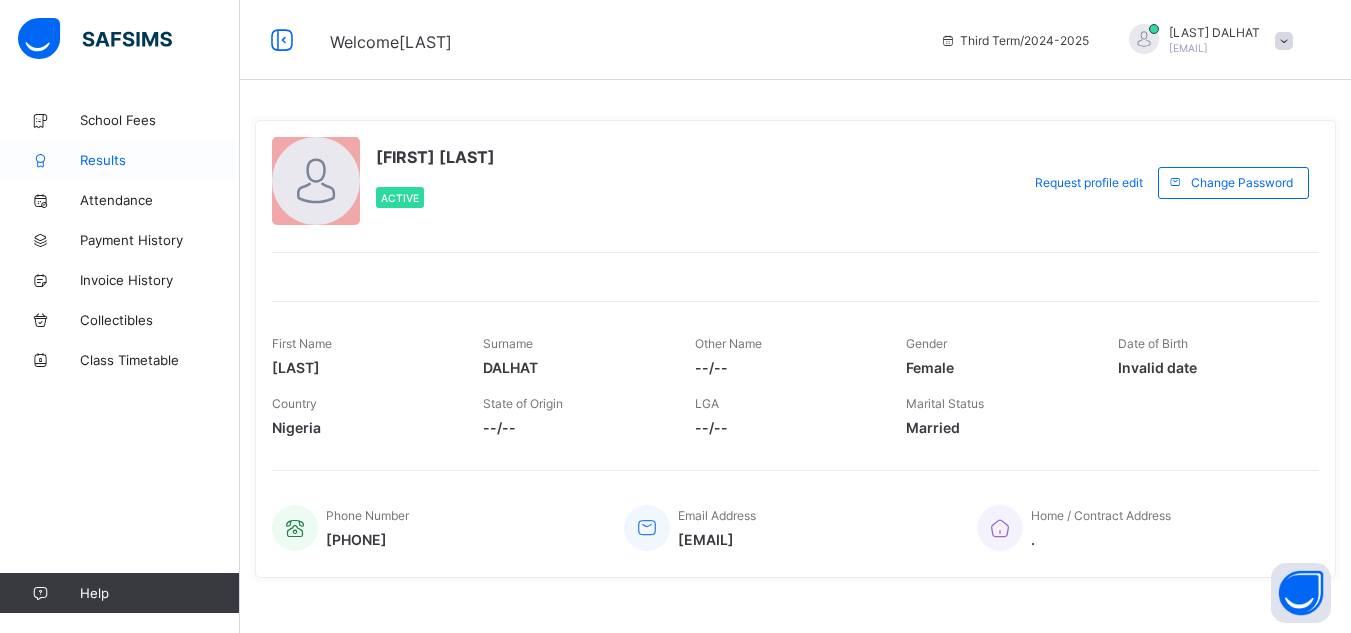 click on "Results" at bounding box center (160, 160) 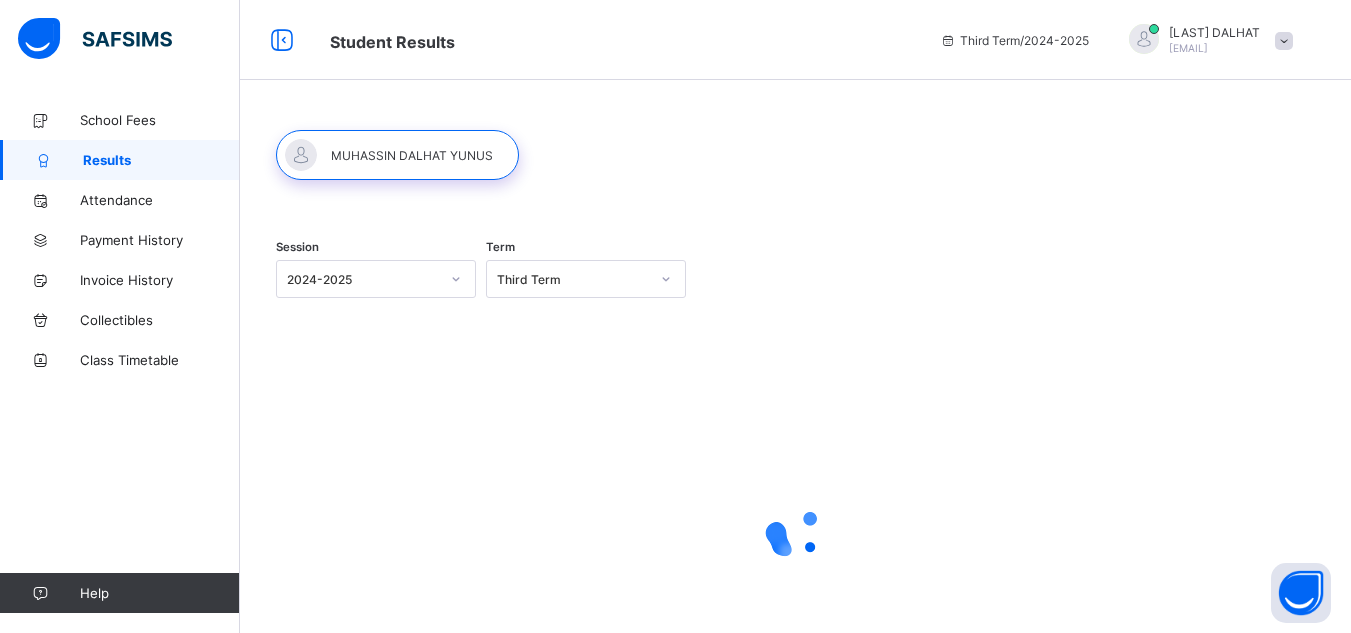 click on "Results" at bounding box center (161, 160) 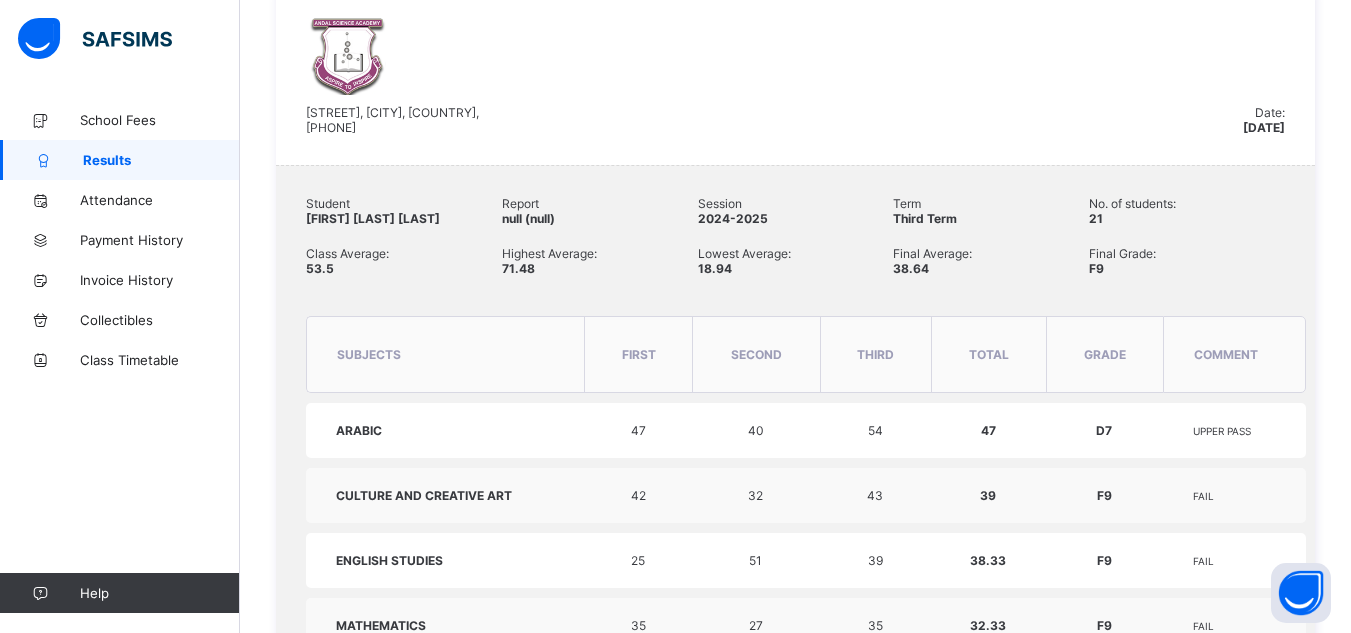 scroll, scrollTop: 0, scrollLeft: 0, axis: both 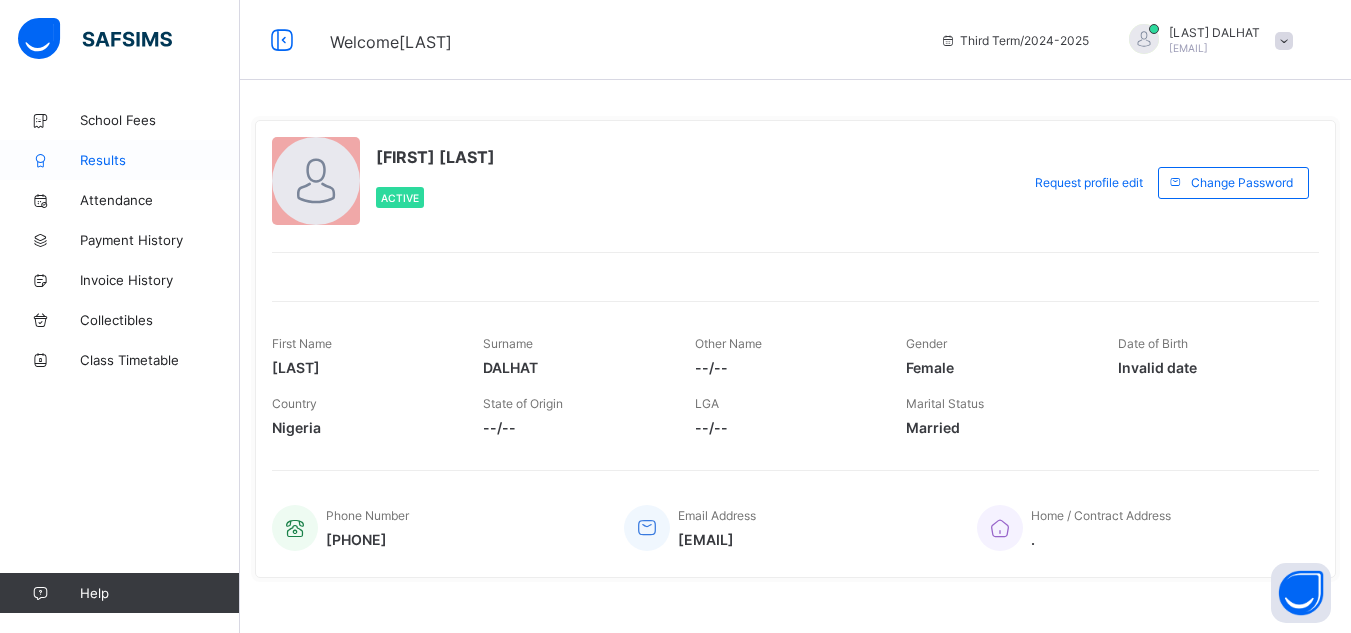 click on "Results" at bounding box center [160, 160] 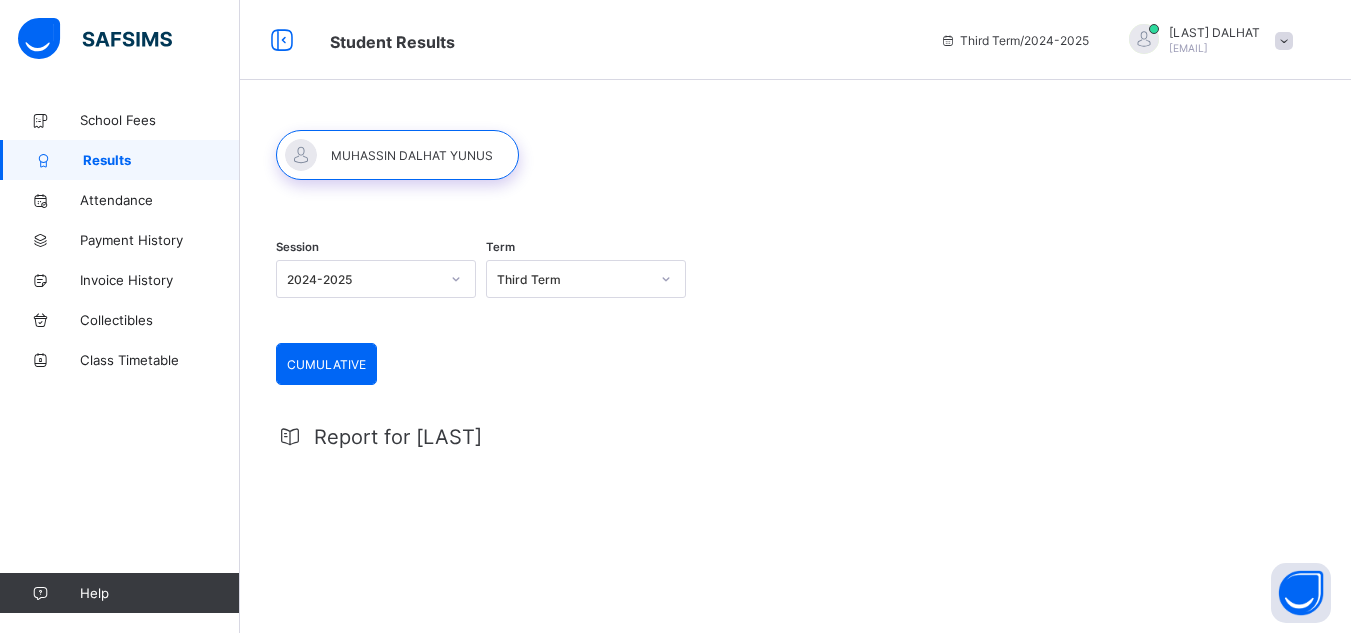 click at bounding box center (666, 279) 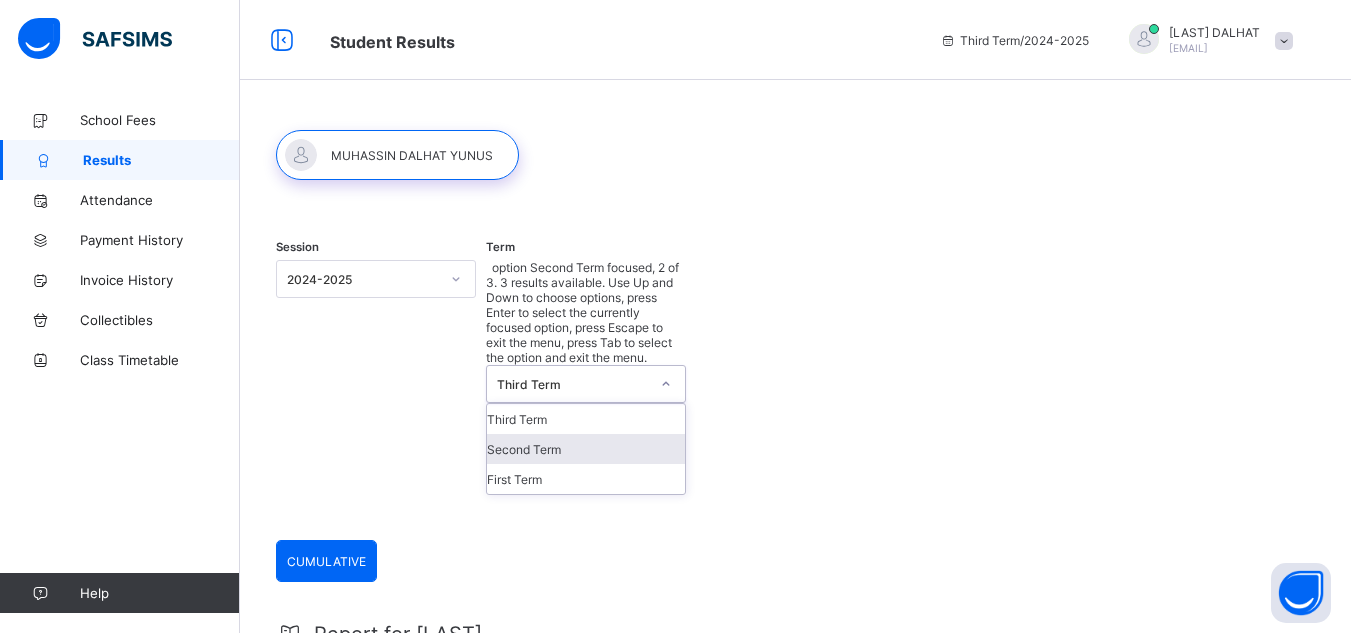 click on "Second Term" at bounding box center (586, 449) 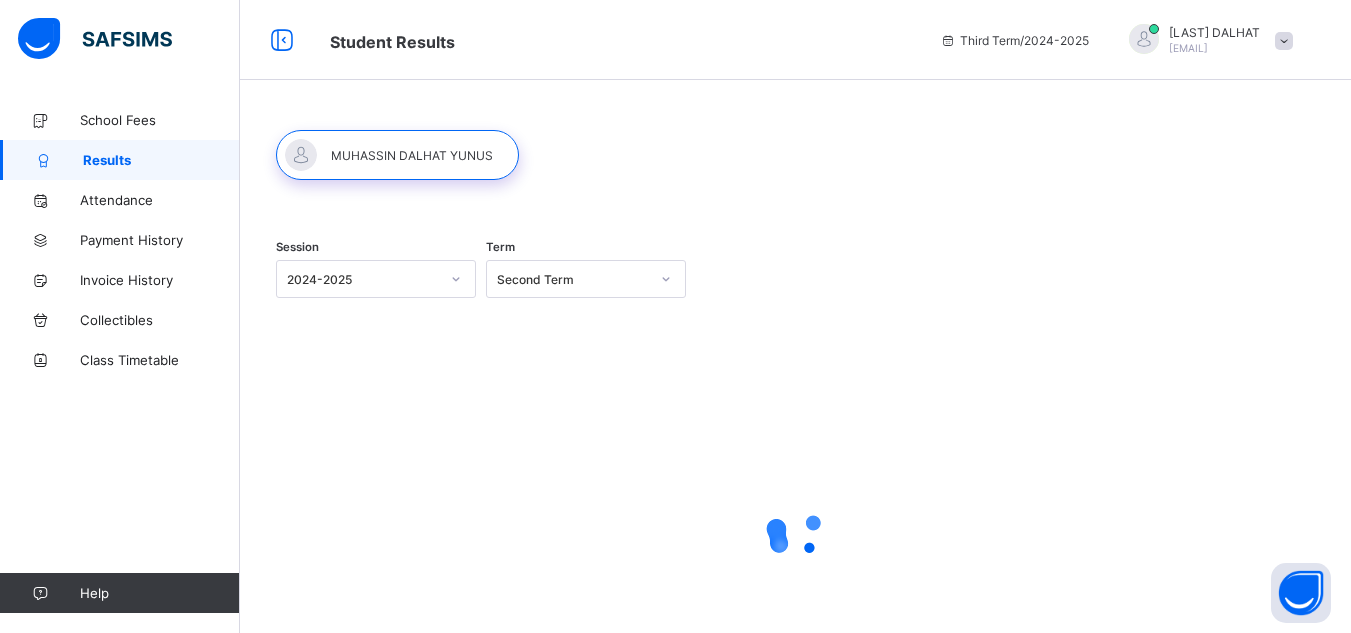click at bounding box center (795, 533) 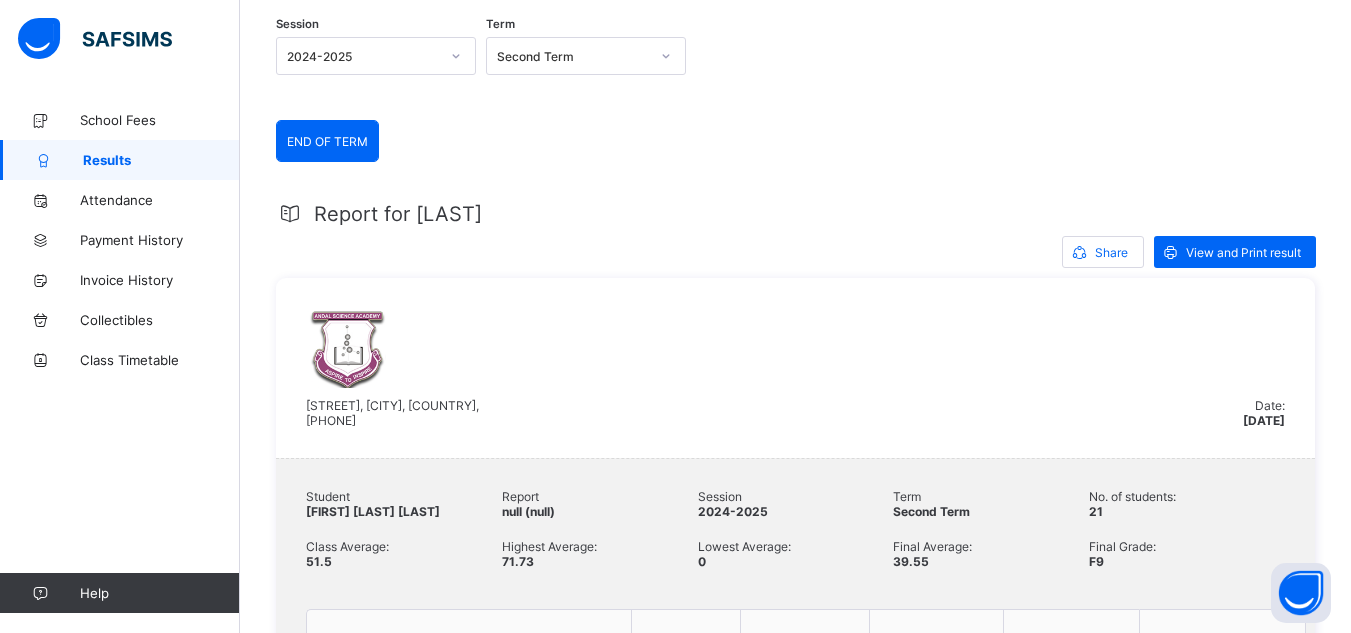 scroll, scrollTop: 216, scrollLeft: 0, axis: vertical 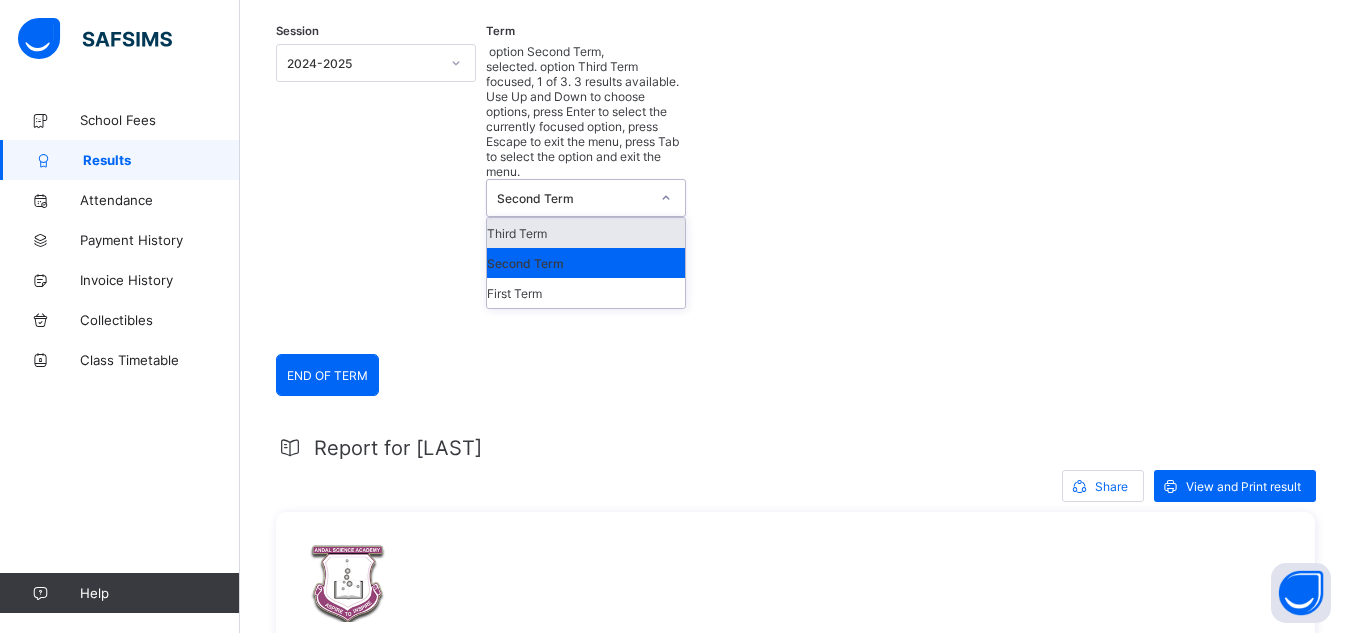 click 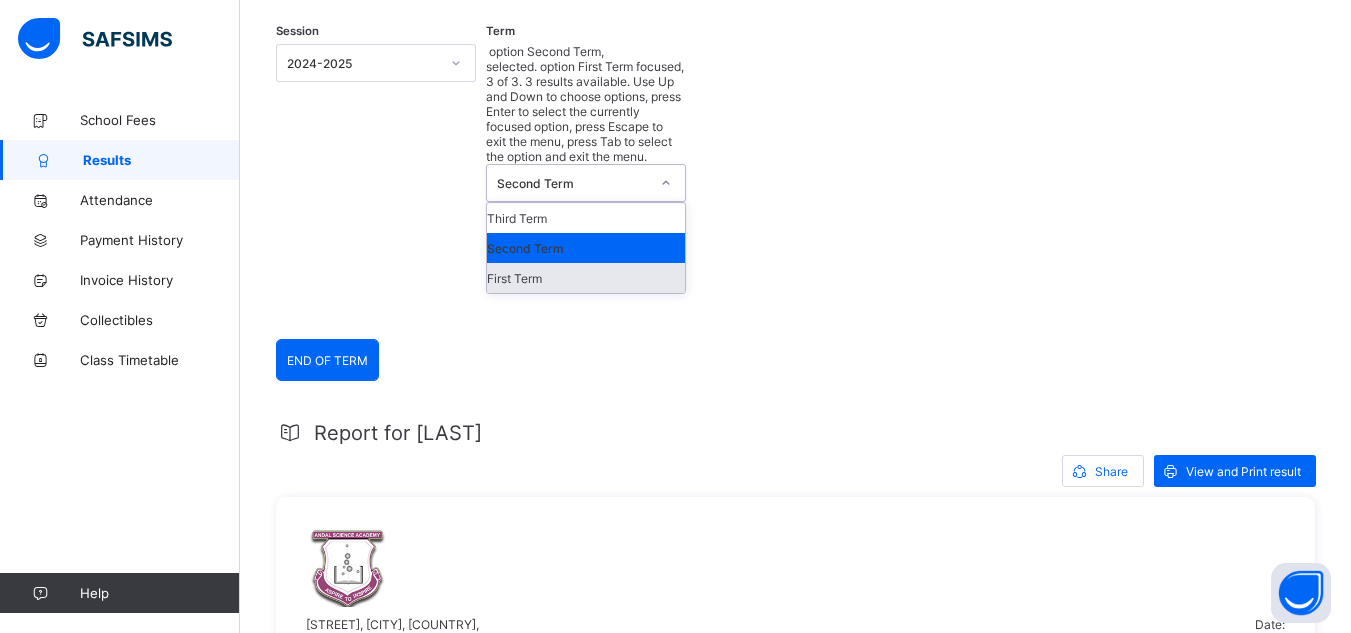 click on "First Term" at bounding box center (586, 278) 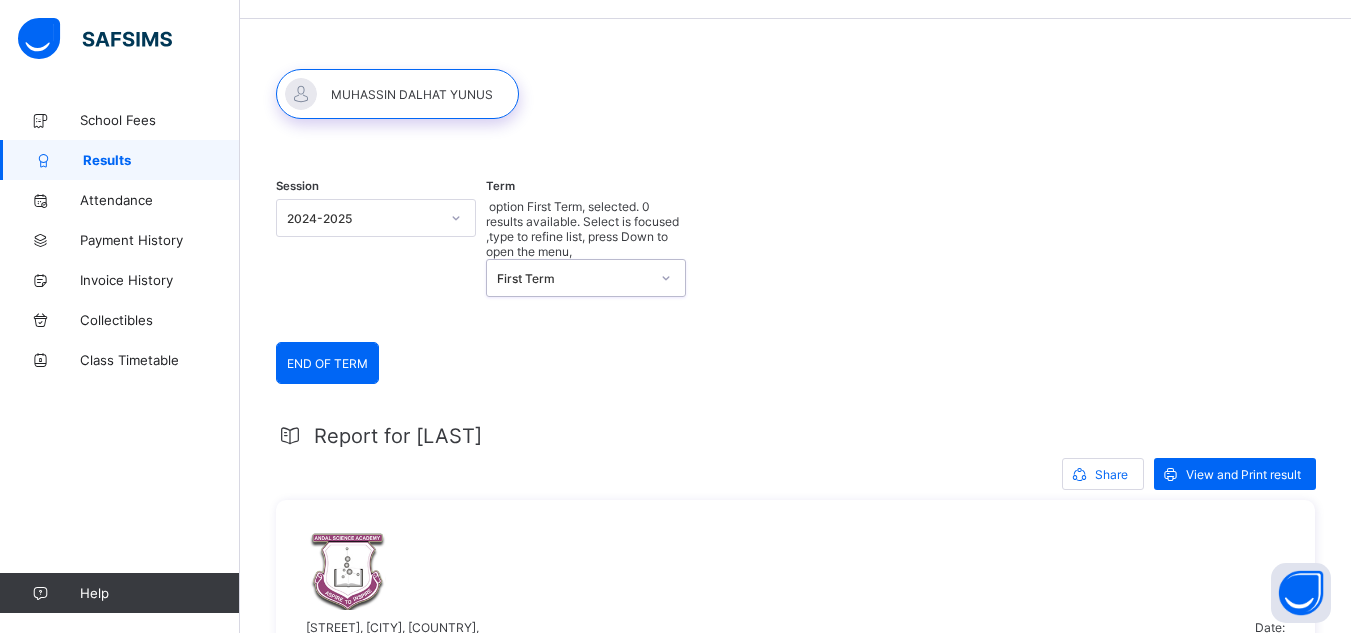 scroll, scrollTop: 0, scrollLeft: 0, axis: both 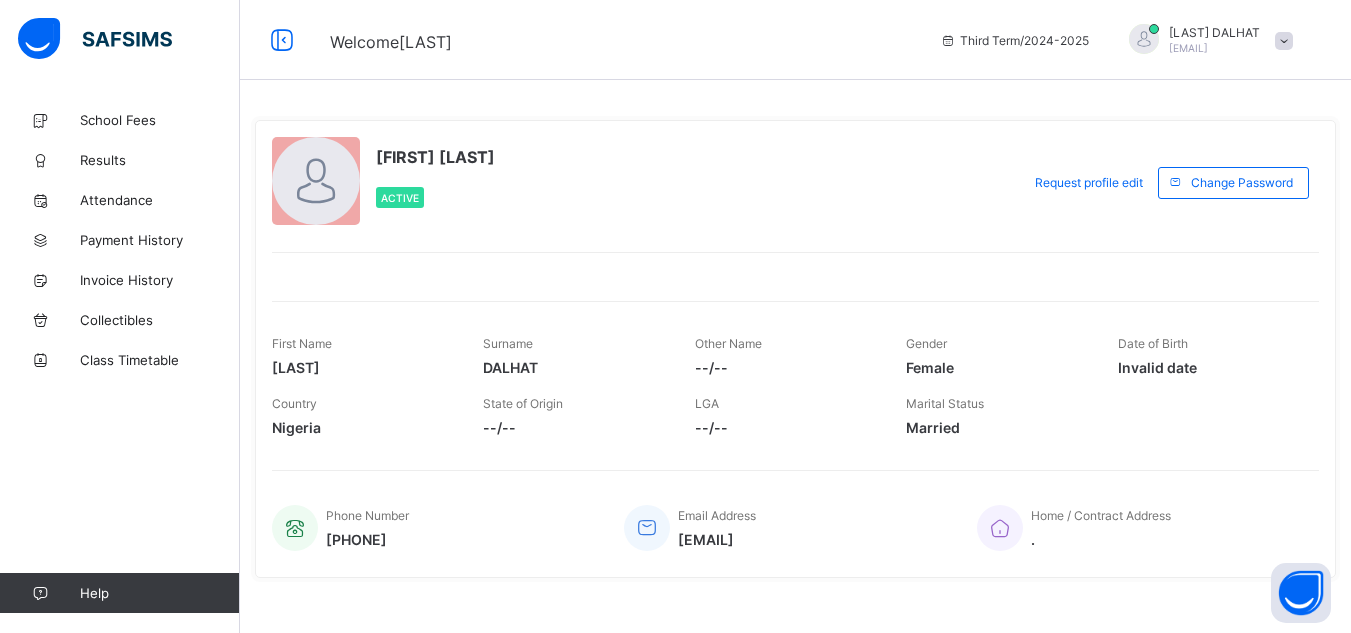 click at bounding box center (1284, 41) 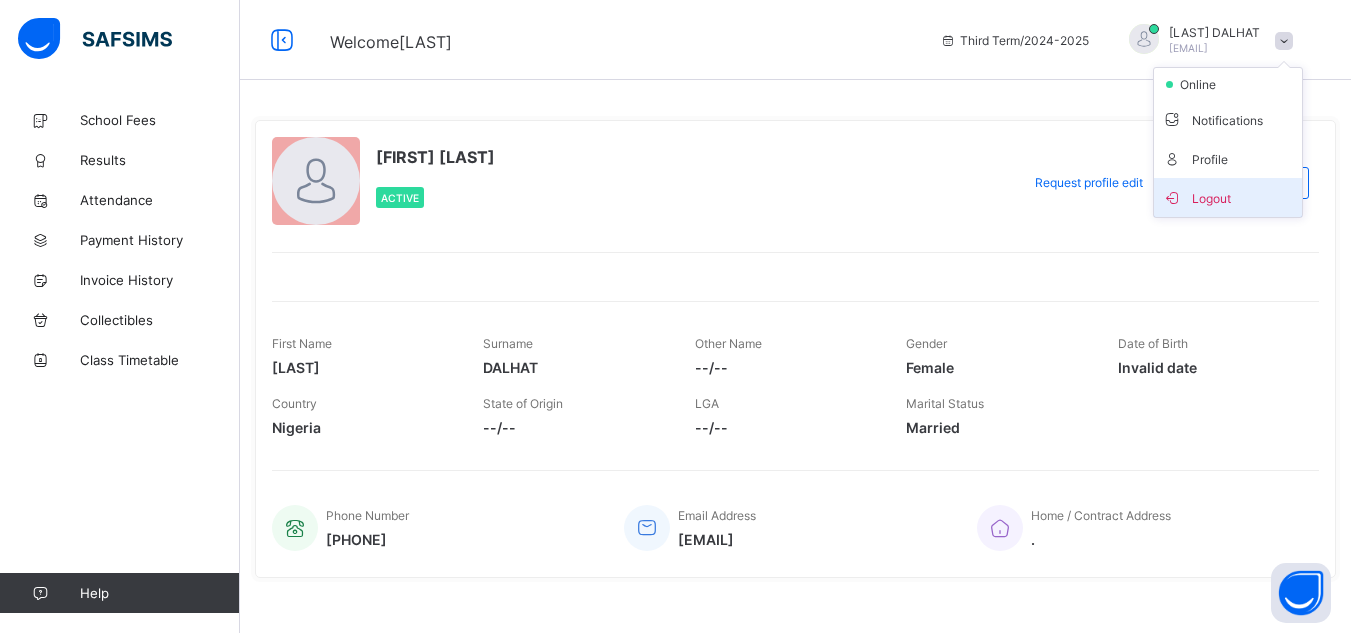click on "Logout" at bounding box center (1228, 197) 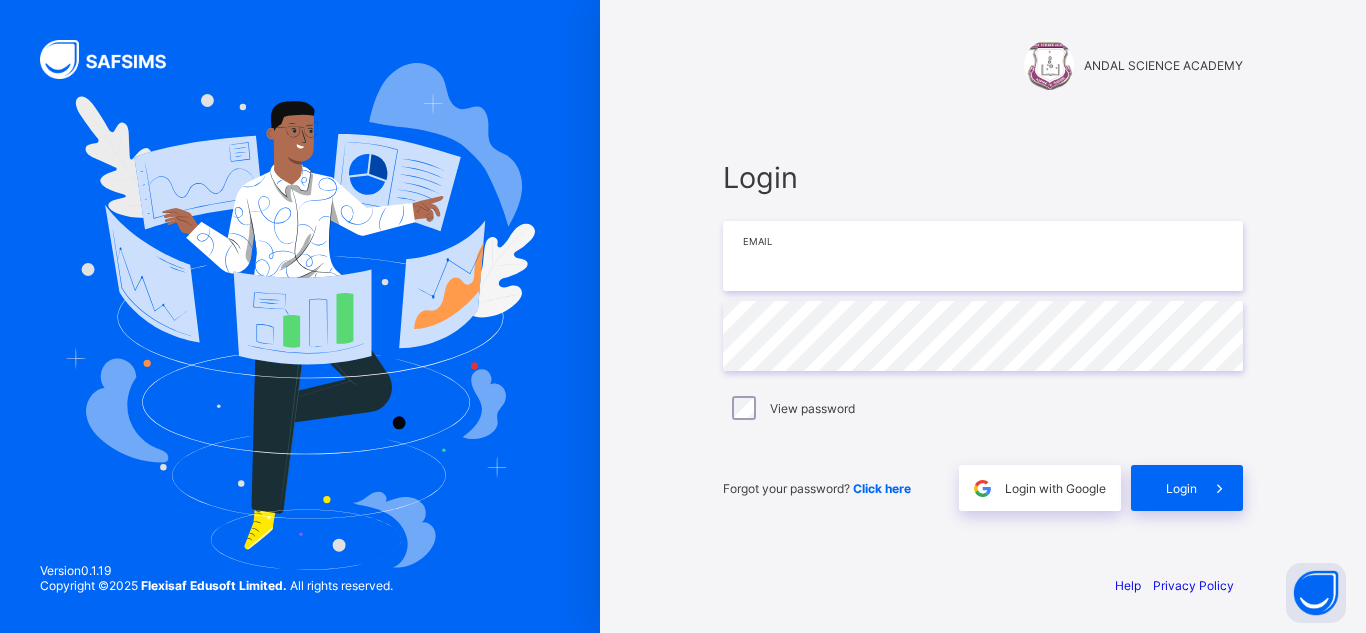 click at bounding box center (983, 256) 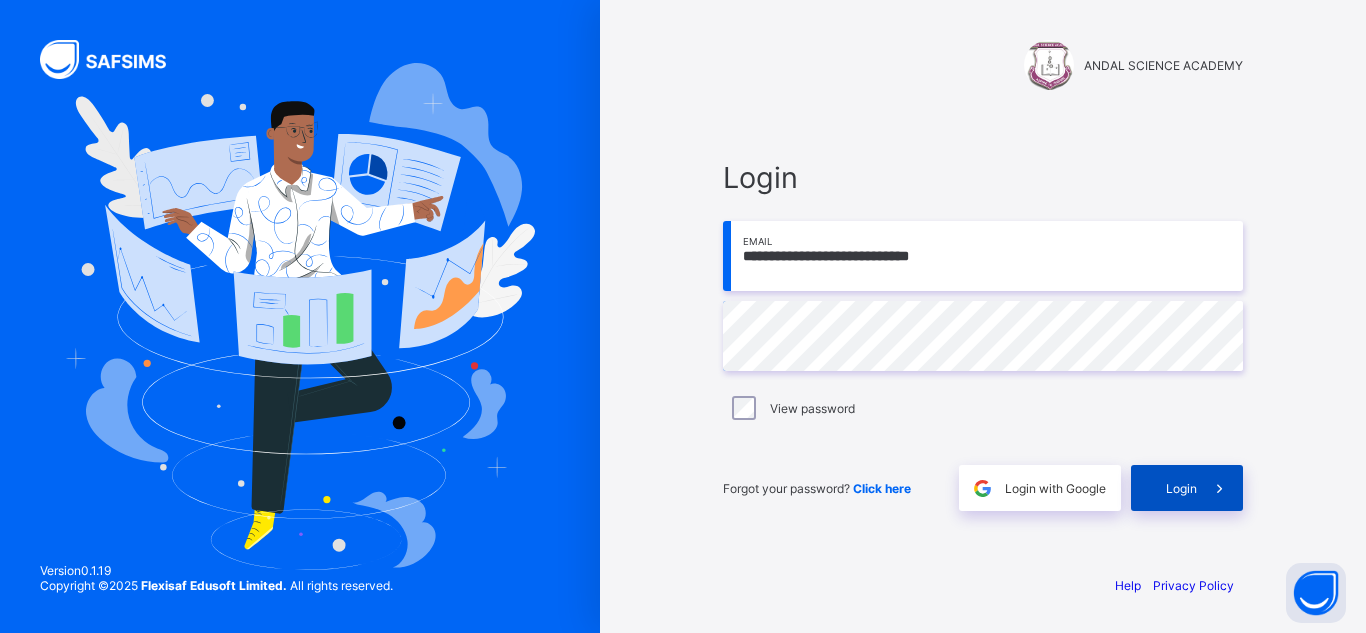click on "Login" at bounding box center [1187, 488] 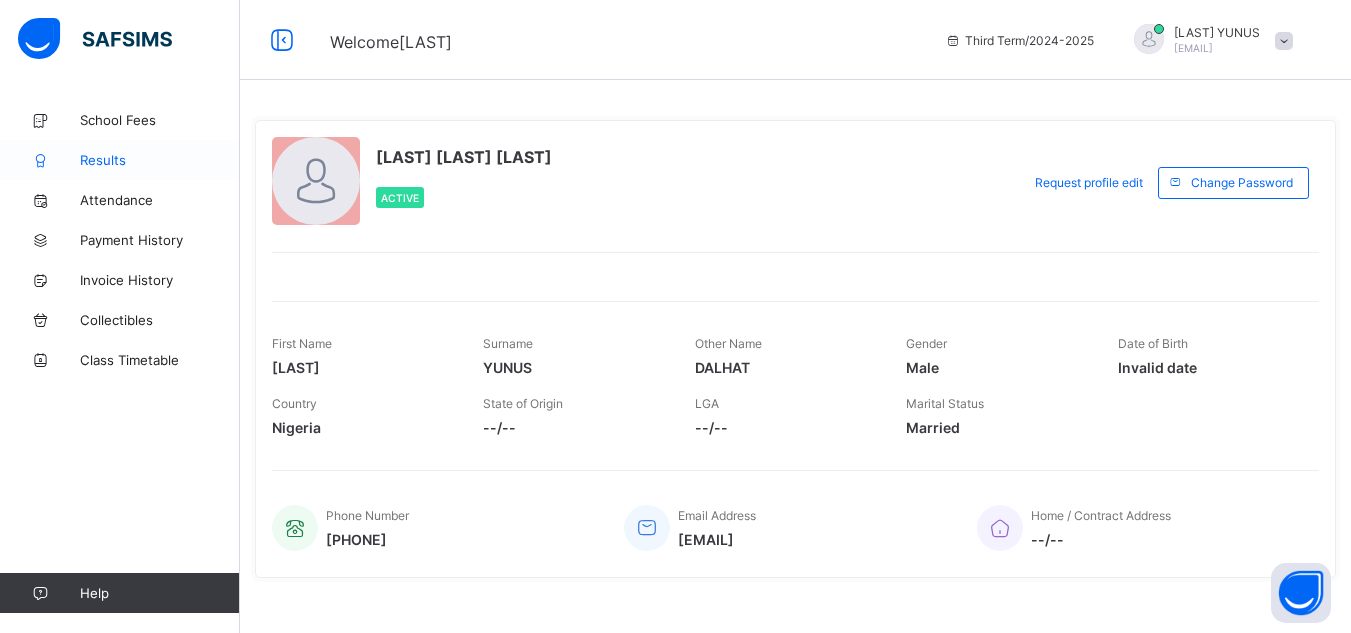 click on "Results" at bounding box center [160, 160] 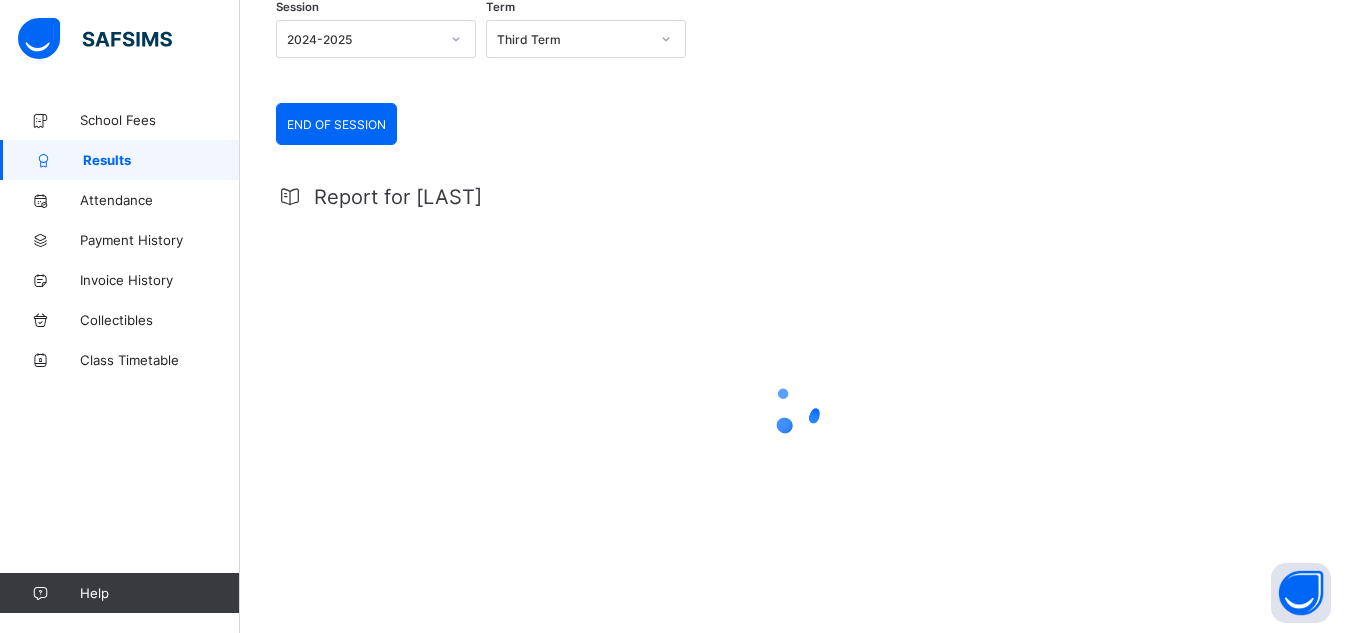 scroll, scrollTop: 241, scrollLeft: 0, axis: vertical 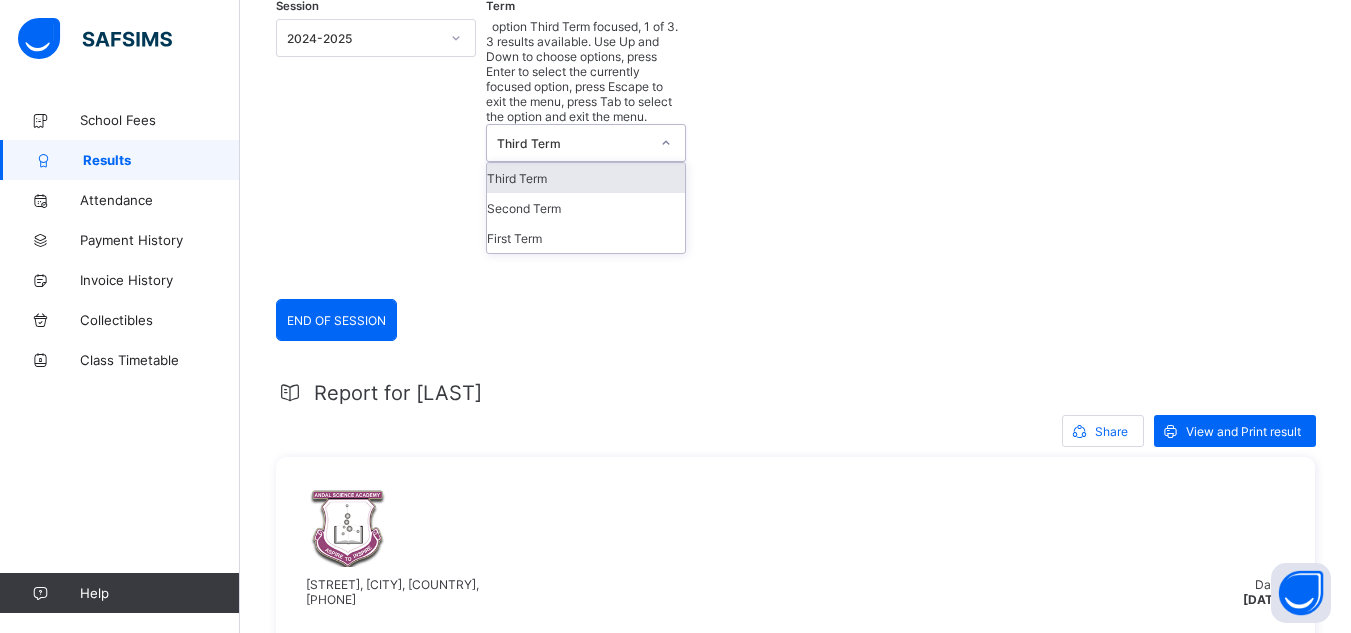 click on "Third Term" at bounding box center (567, 143) 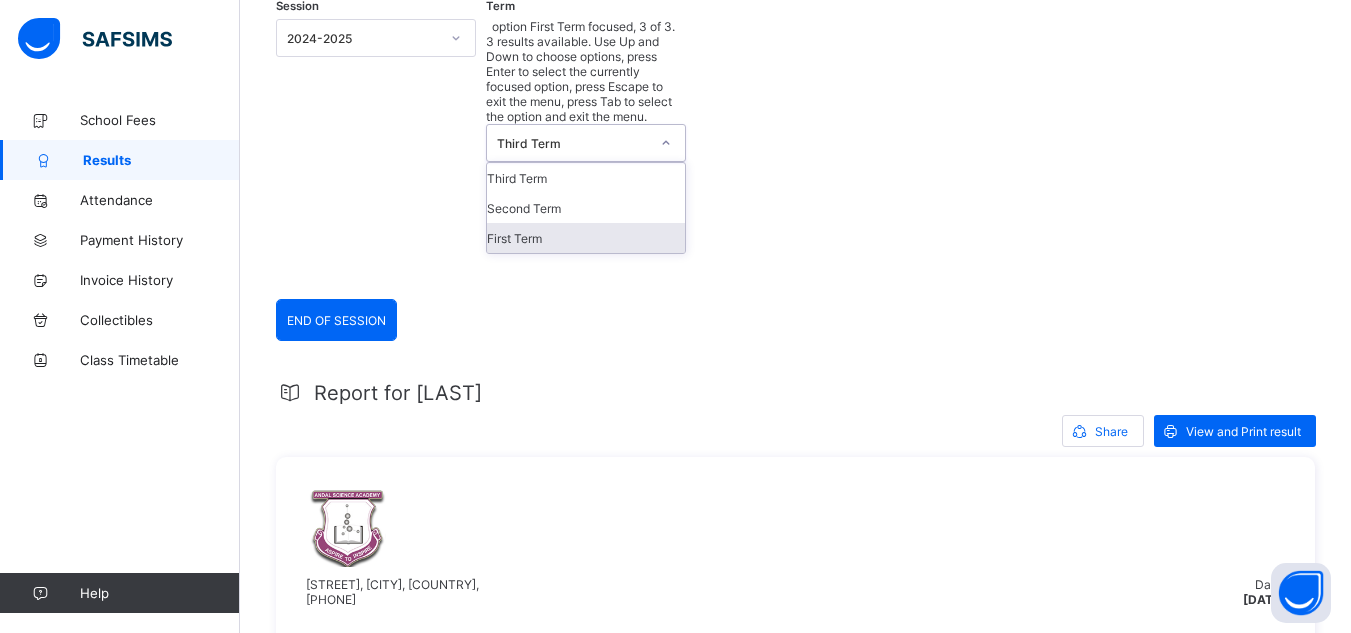 click on "First Term" at bounding box center [586, 238] 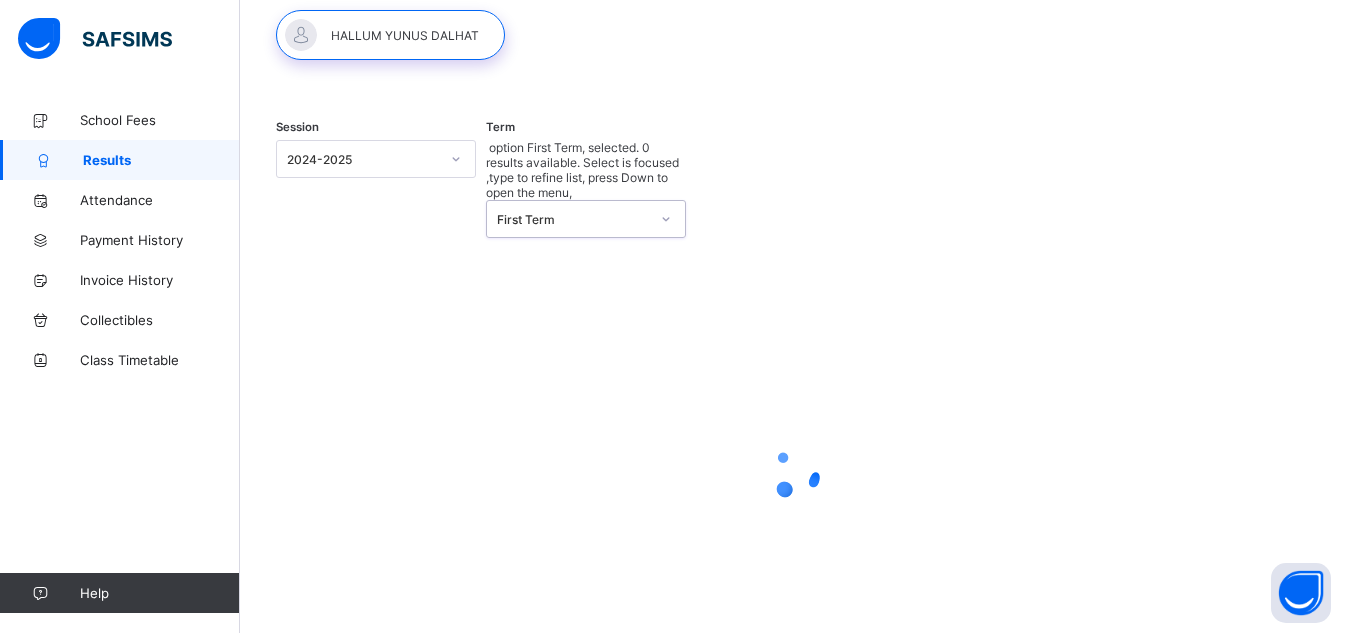 scroll, scrollTop: 241, scrollLeft: 0, axis: vertical 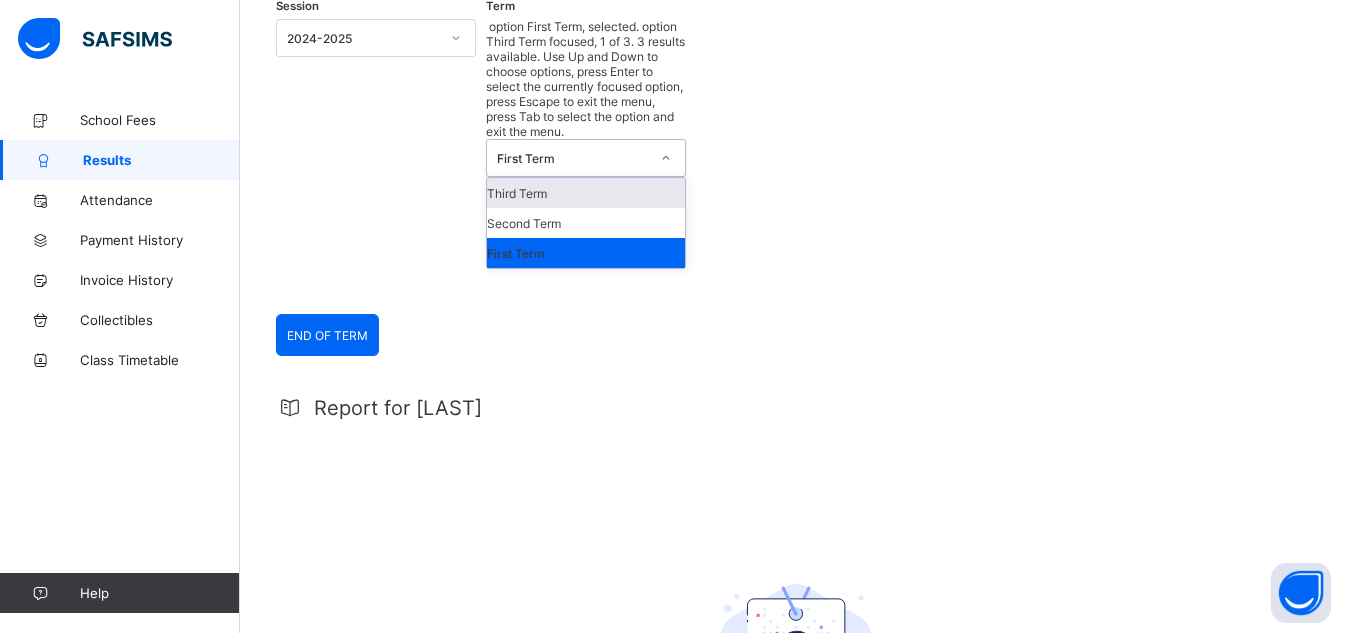 click on "First Term" at bounding box center [573, 158] 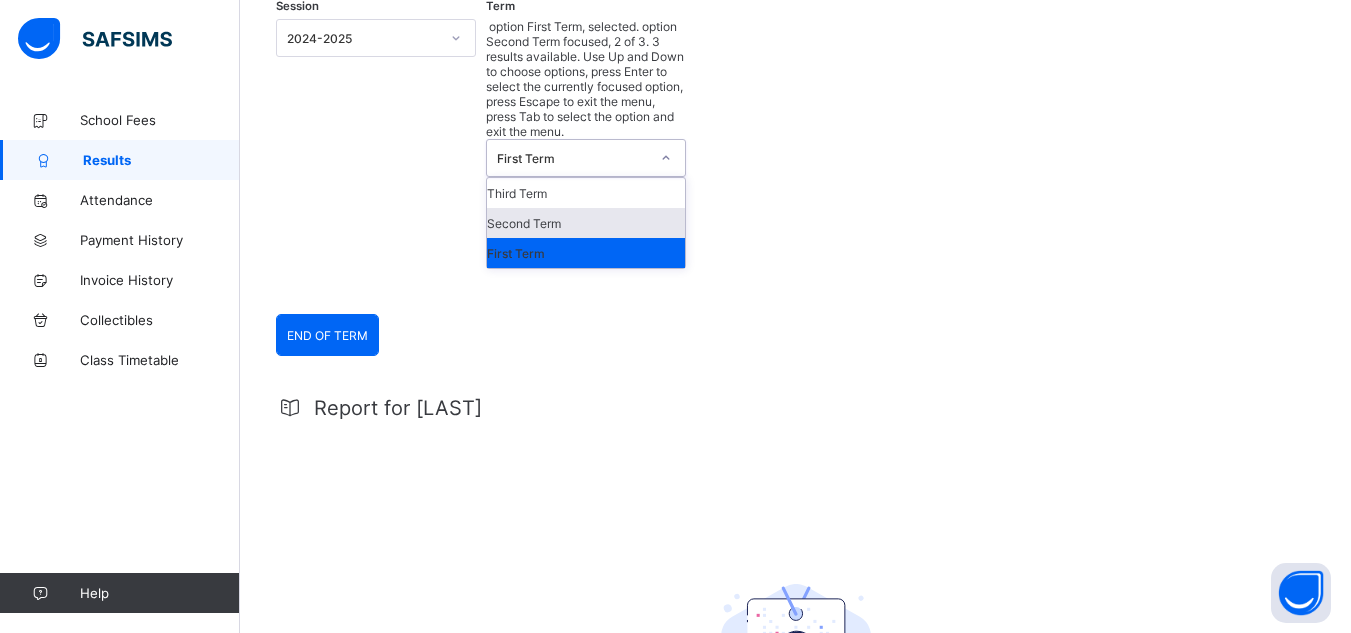 click on "Second Term" at bounding box center (586, 223) 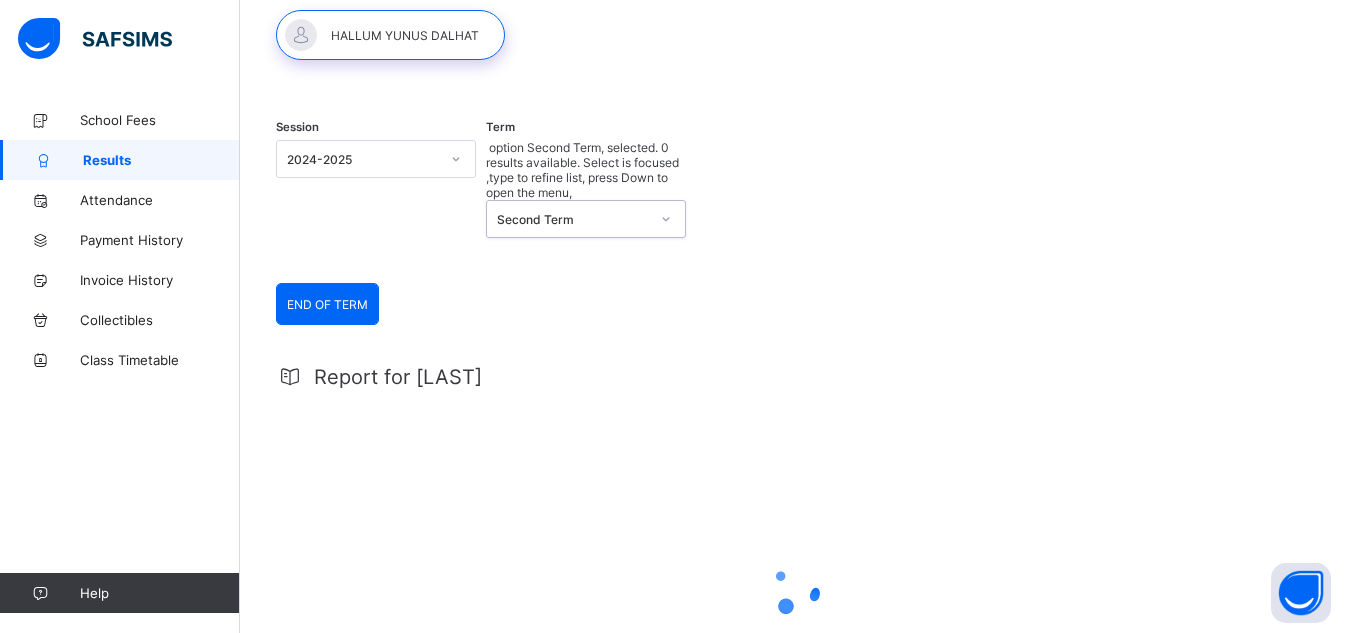 scroll, scrollTop: 241, scrollLeft: 0, axis: vertical 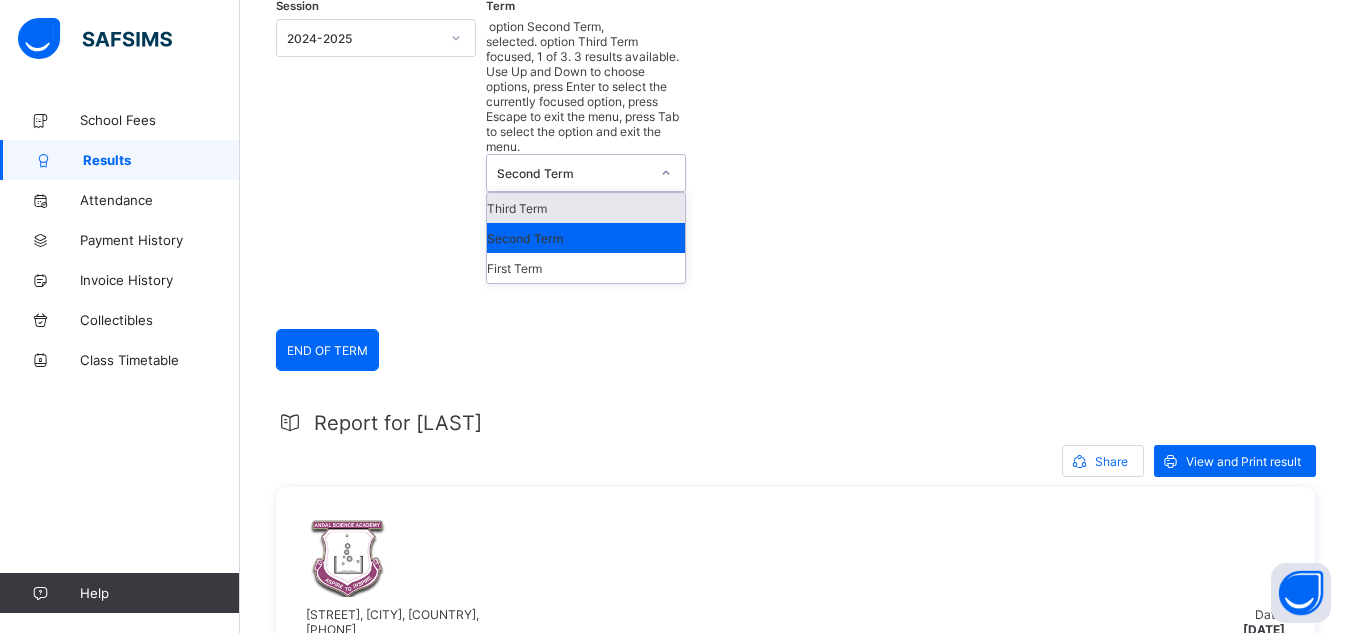click on "Second Term" at bounding box center [573, 173] 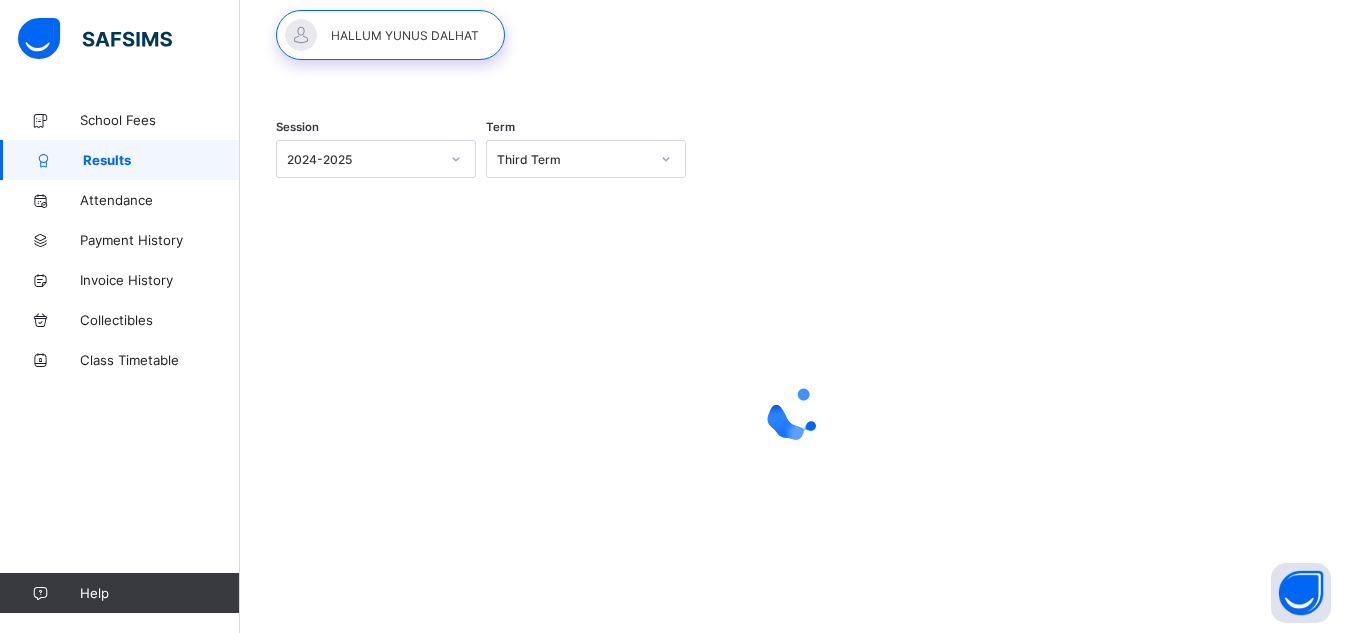 click on "Session 2024-2025 Term Third Term" at bounding box center (795, 306) 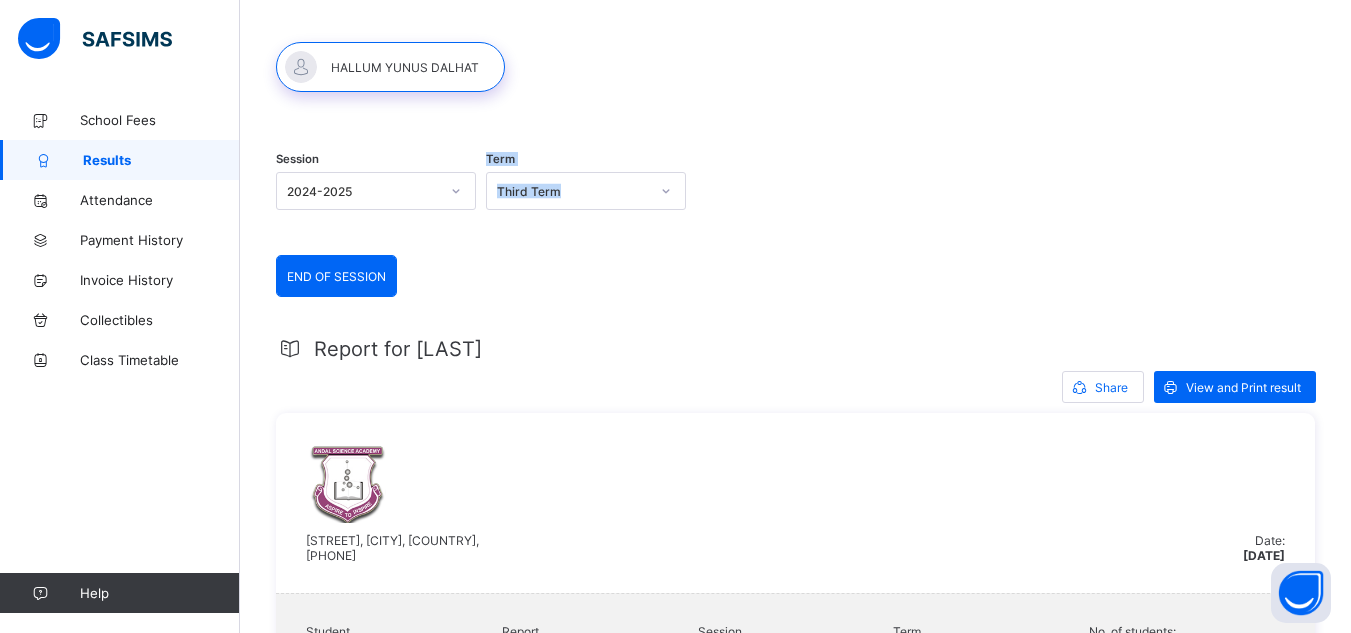 scroll, scrollTop: 87, scrollLeft: 0, axis: vertical 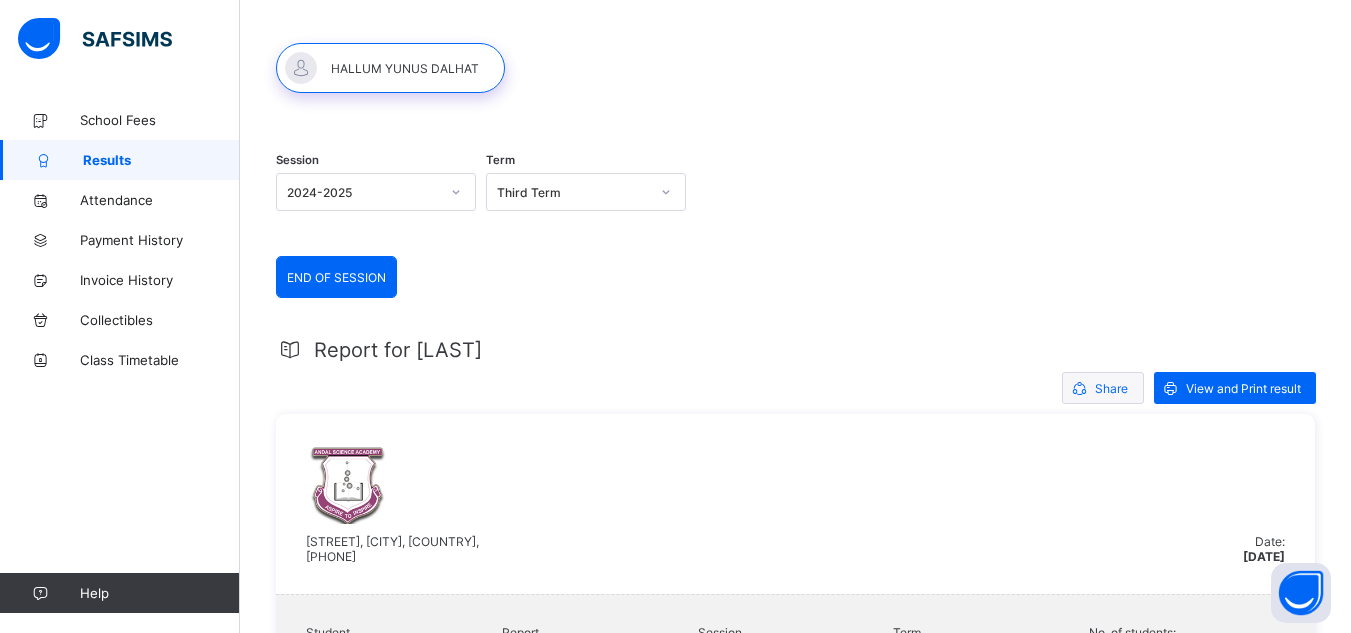 click on "Share" at bounding box center (1111, 388) 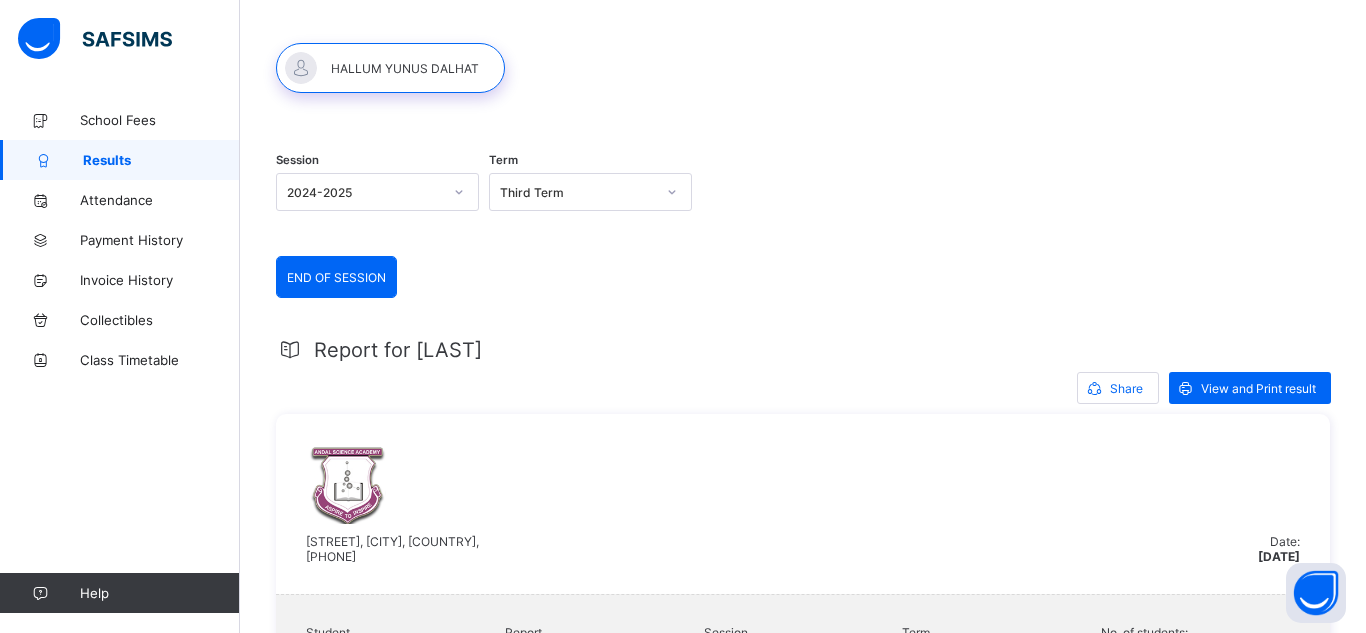 click on "[EMAIL]" at bounding box center (292, 2896) 